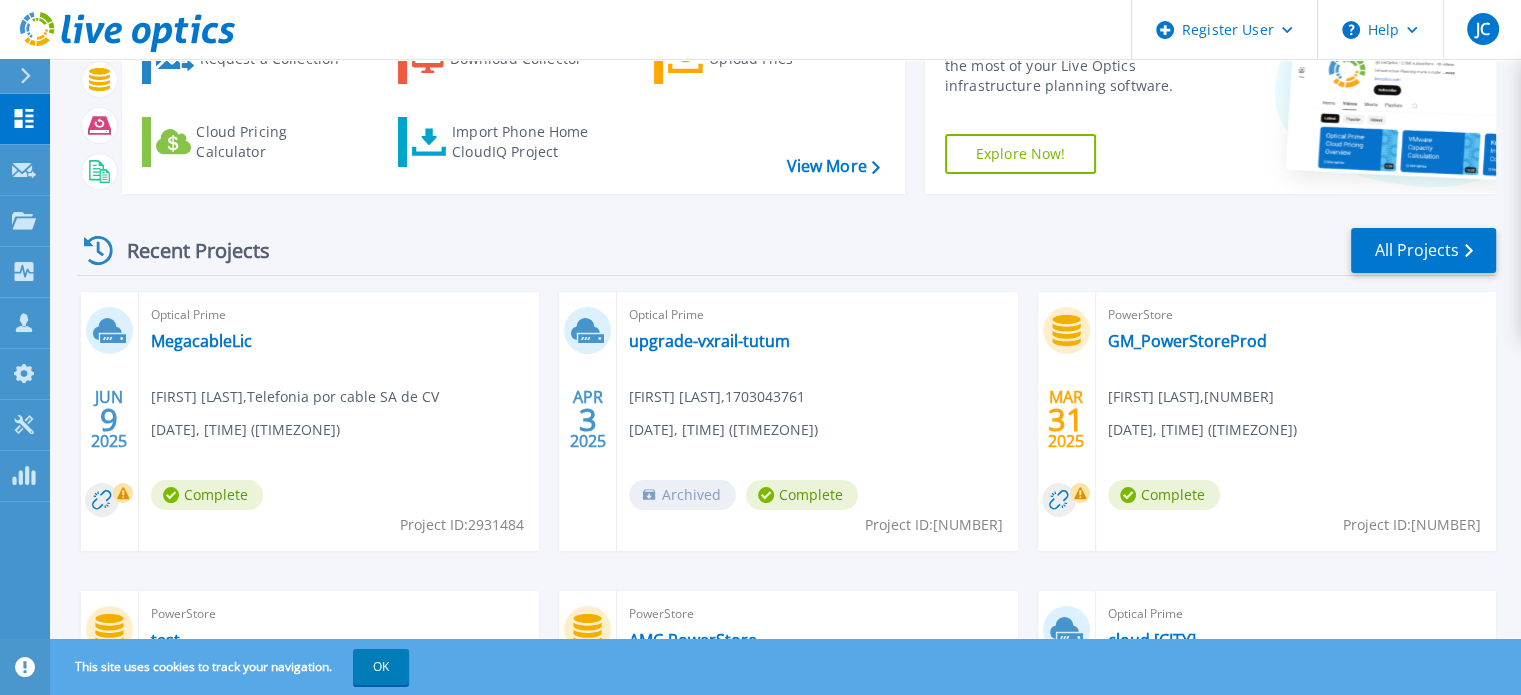 scroll, scrollTop: 112, scrollLeft: 0, axis: vertical 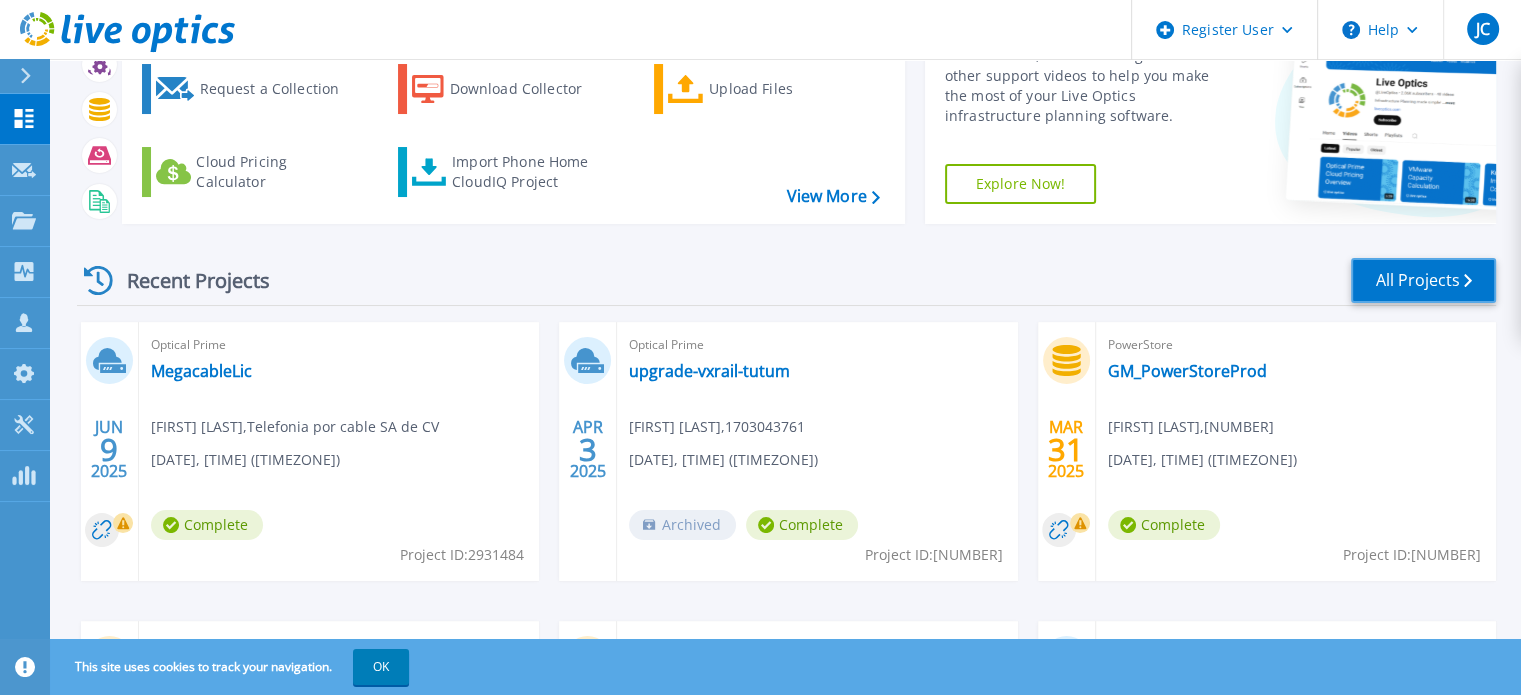 click on "All Projects" at bounding box center [1423, 280] 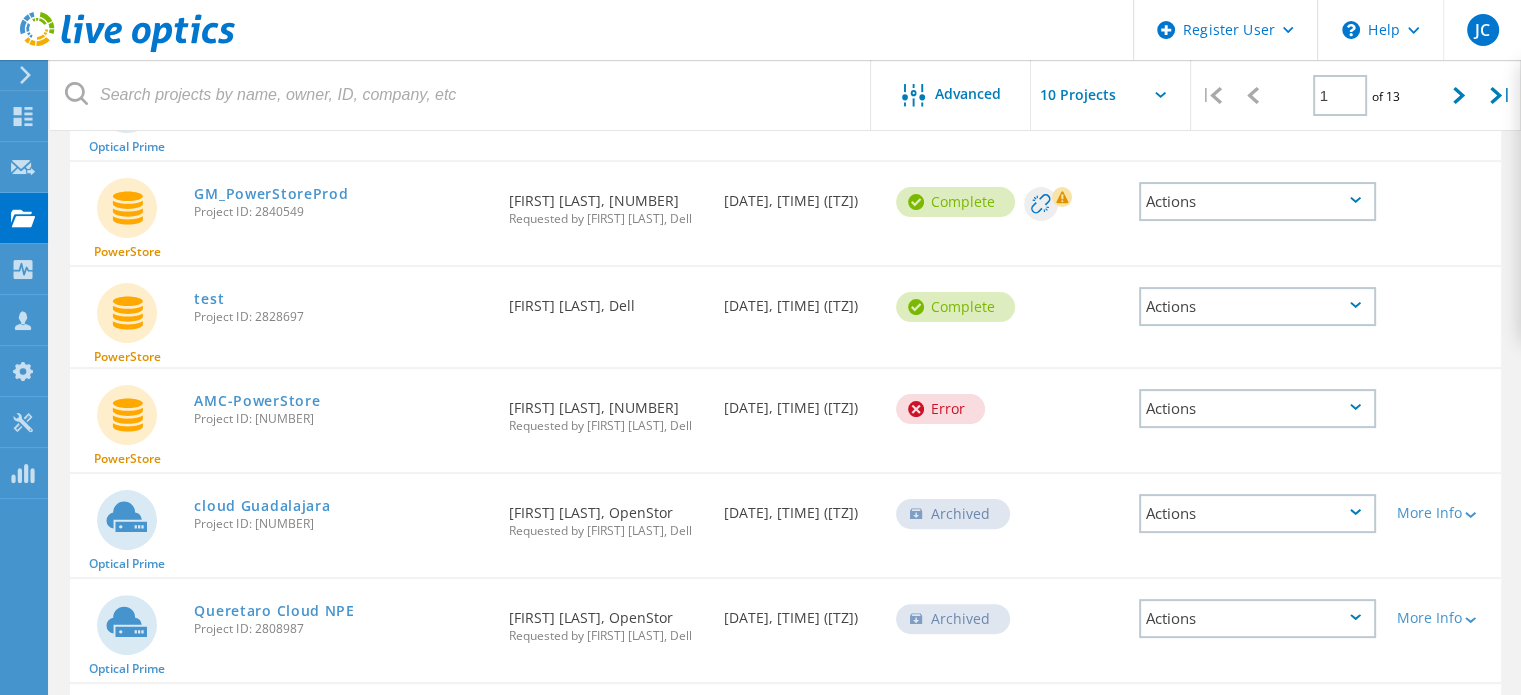 scroll, scrollTop: 278, scrollLeft: 0, axis: vertical 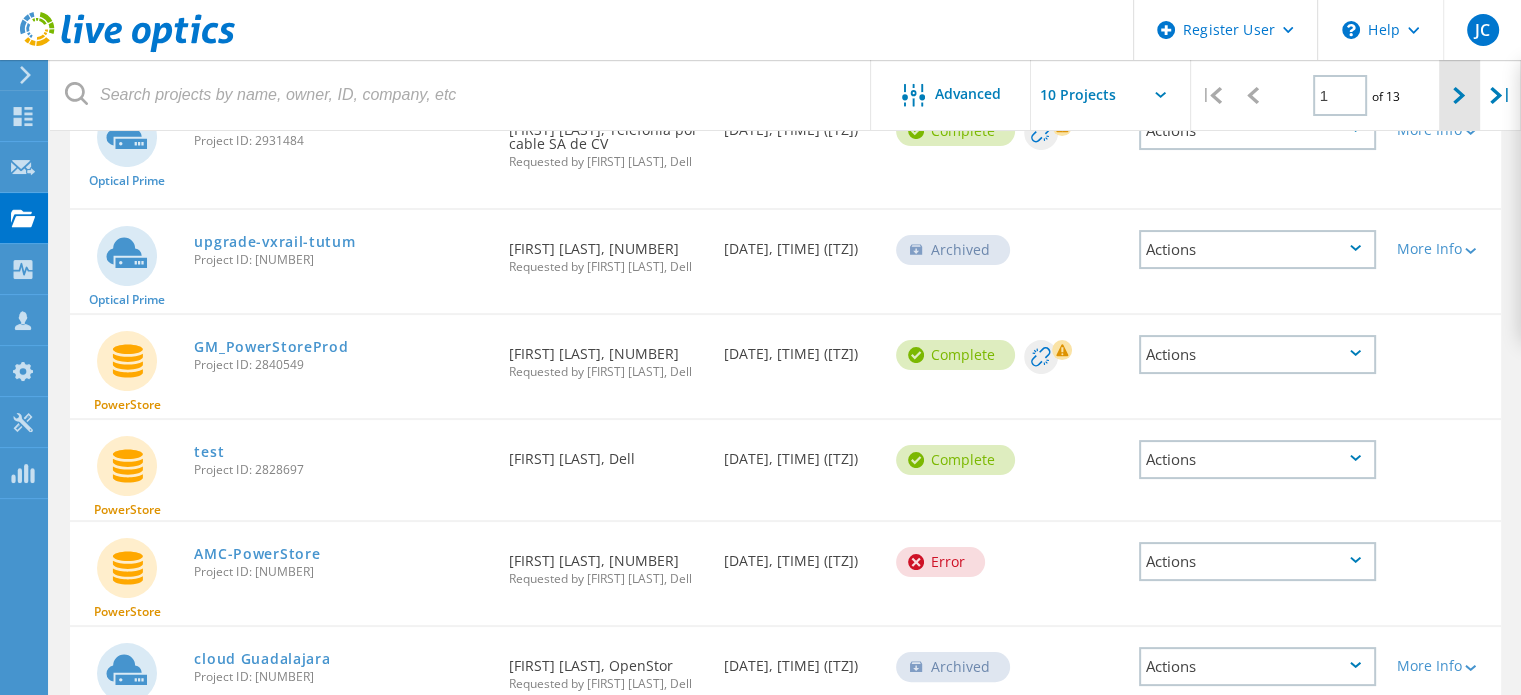 click 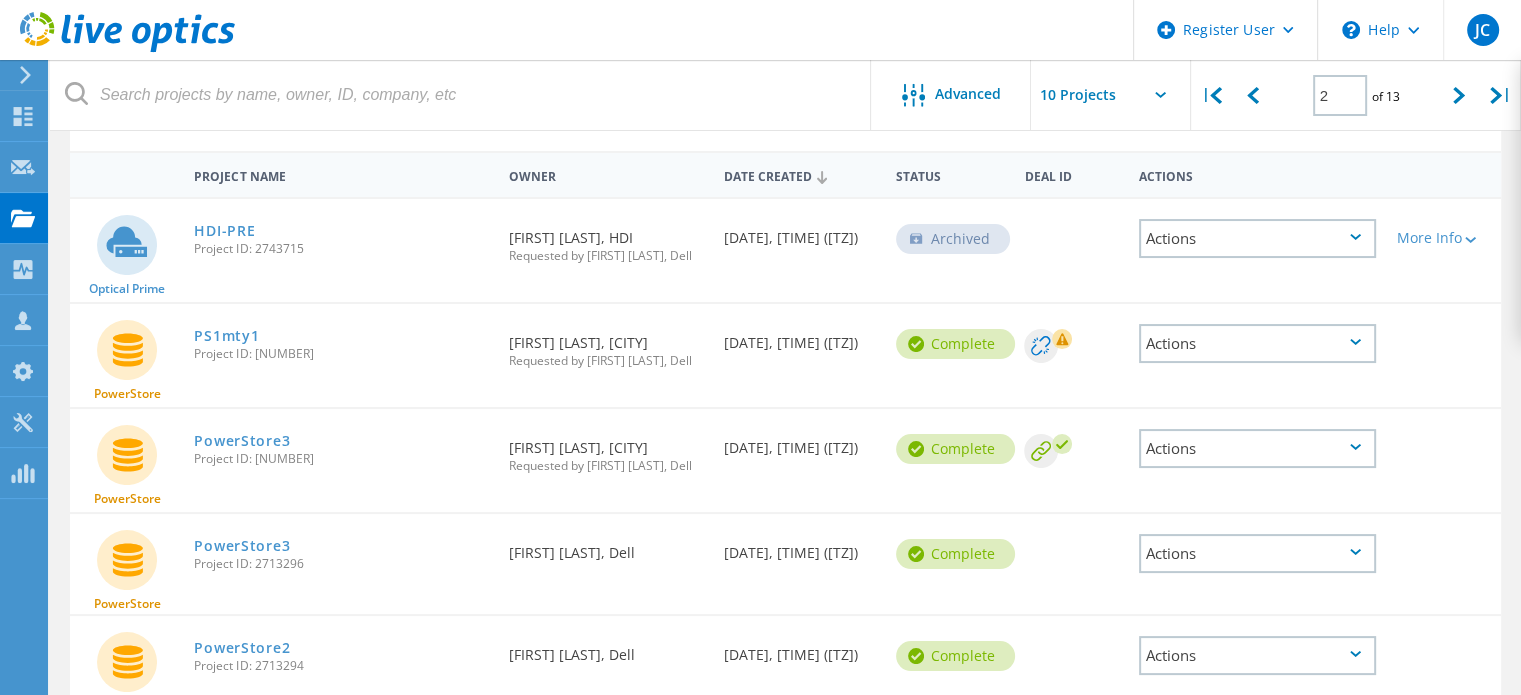 scroll, scrollTop: 0, scrollLeft: 0, axis: both 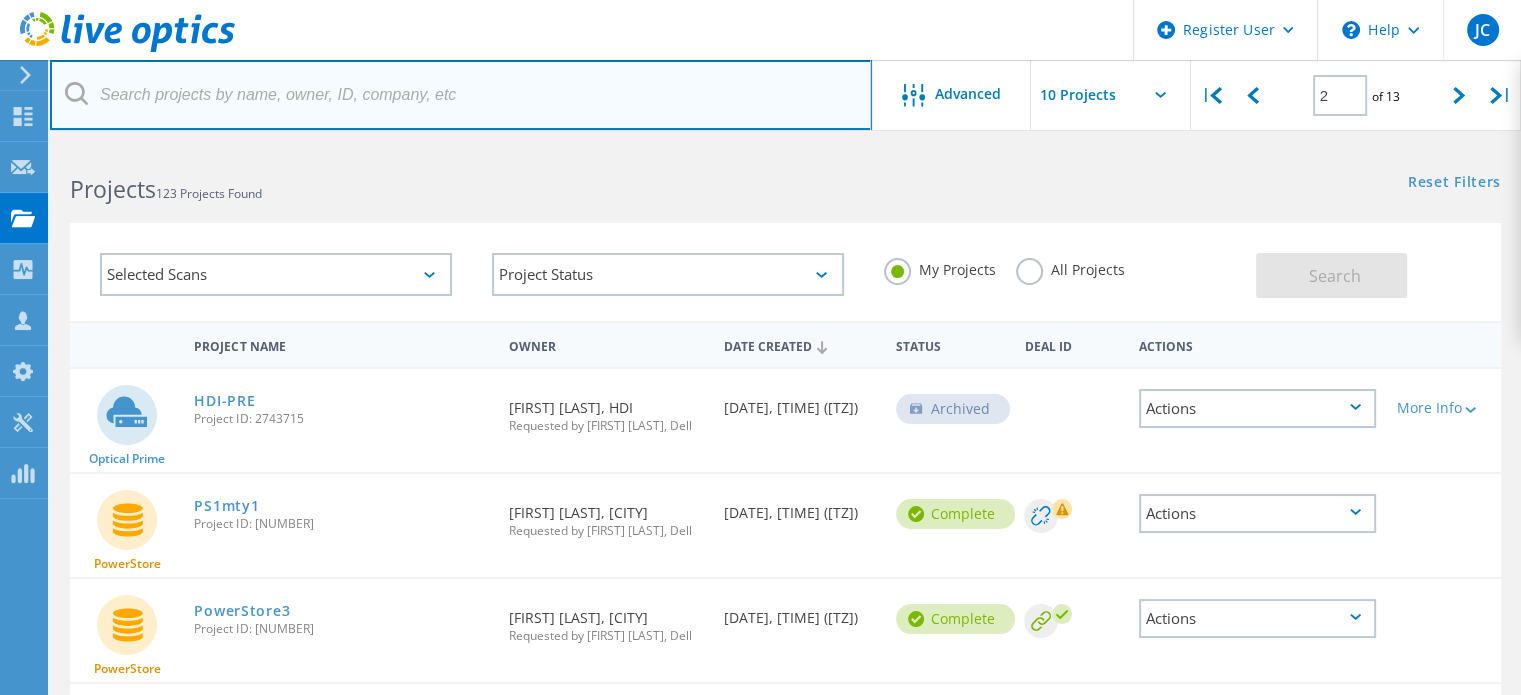 click at bounding box center [461, 95] 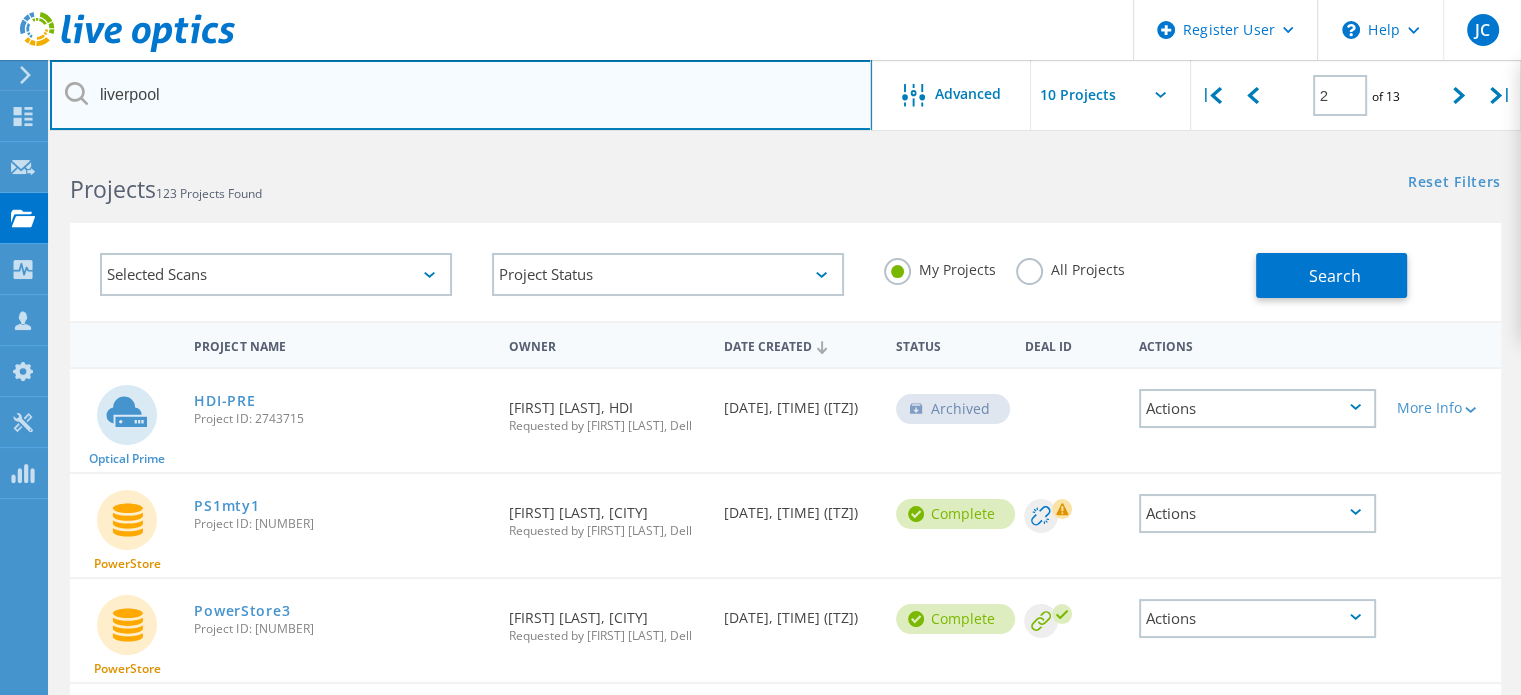type on "liverpool" 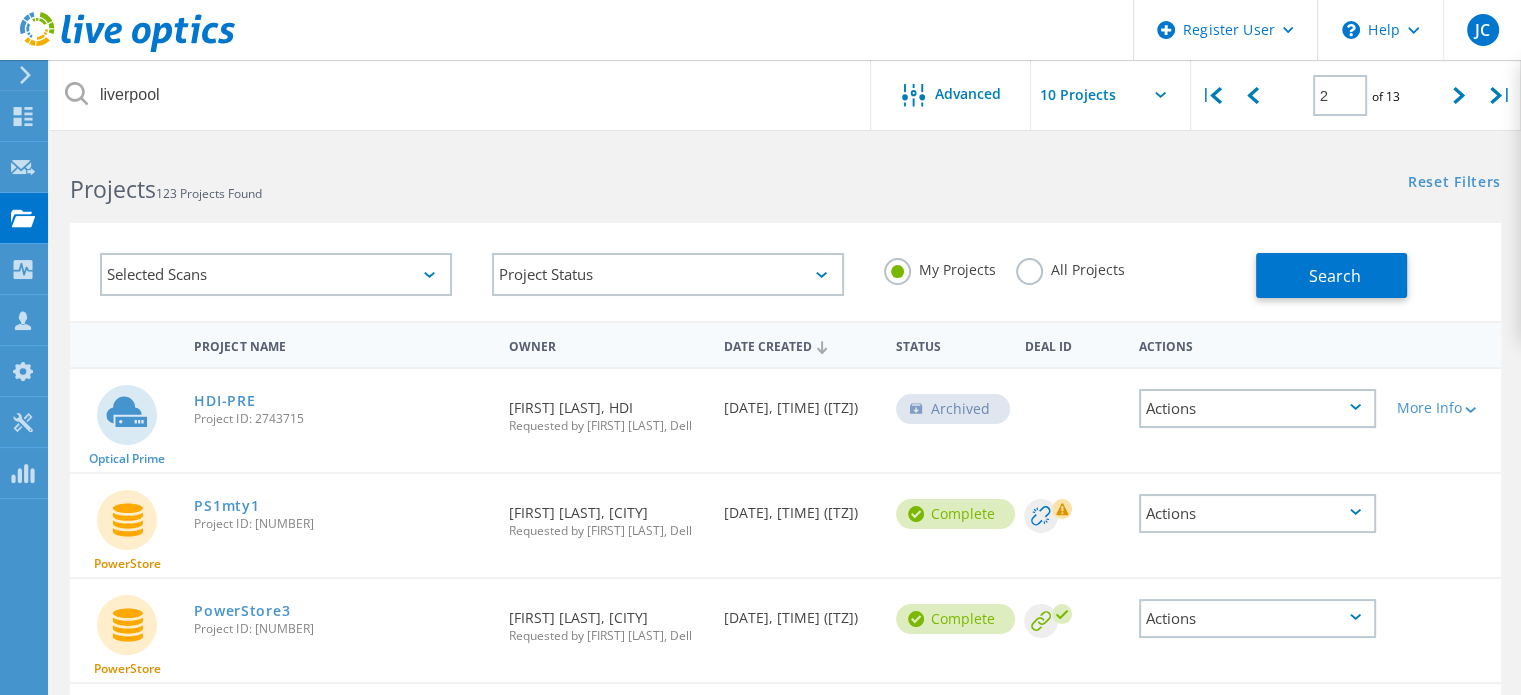 click on "Selected Scans" 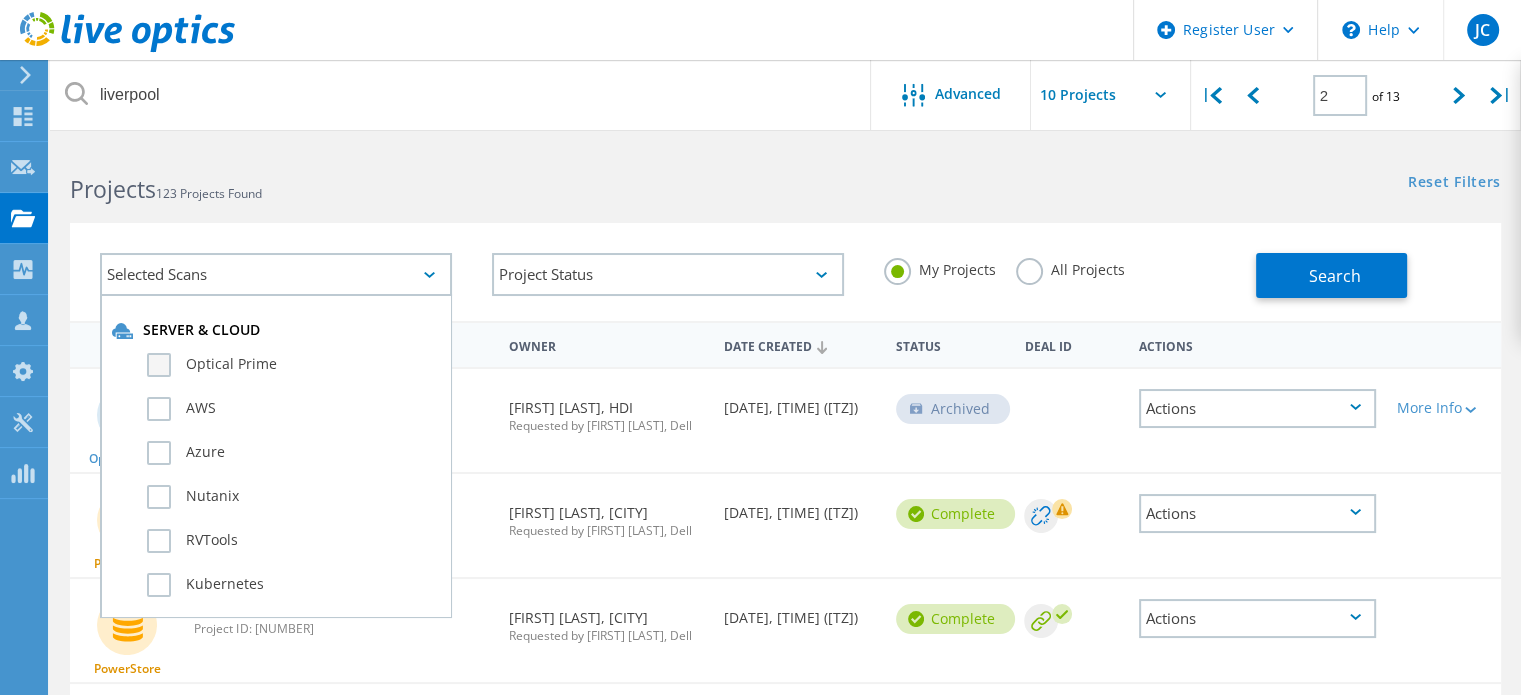 click on "Optical Prime" 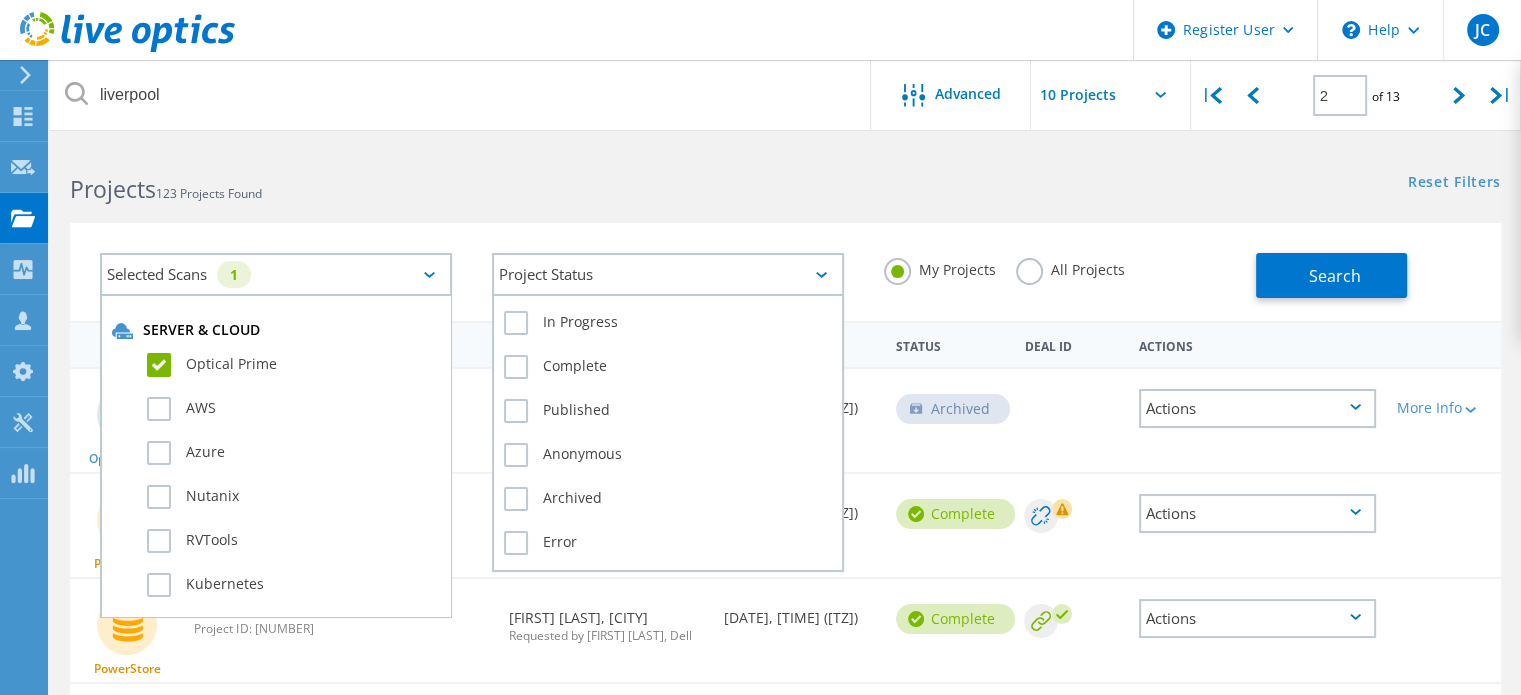 click on "Project Status" 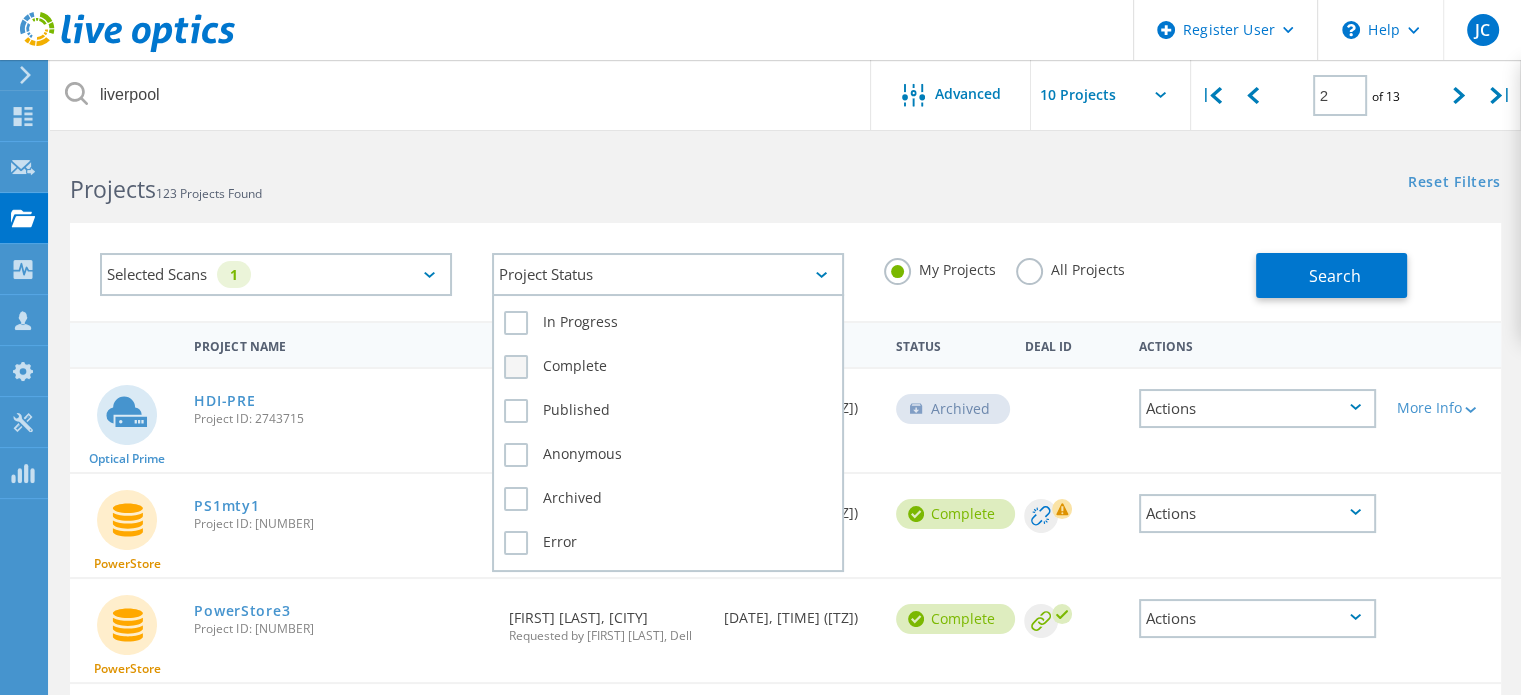 click on "Complete" 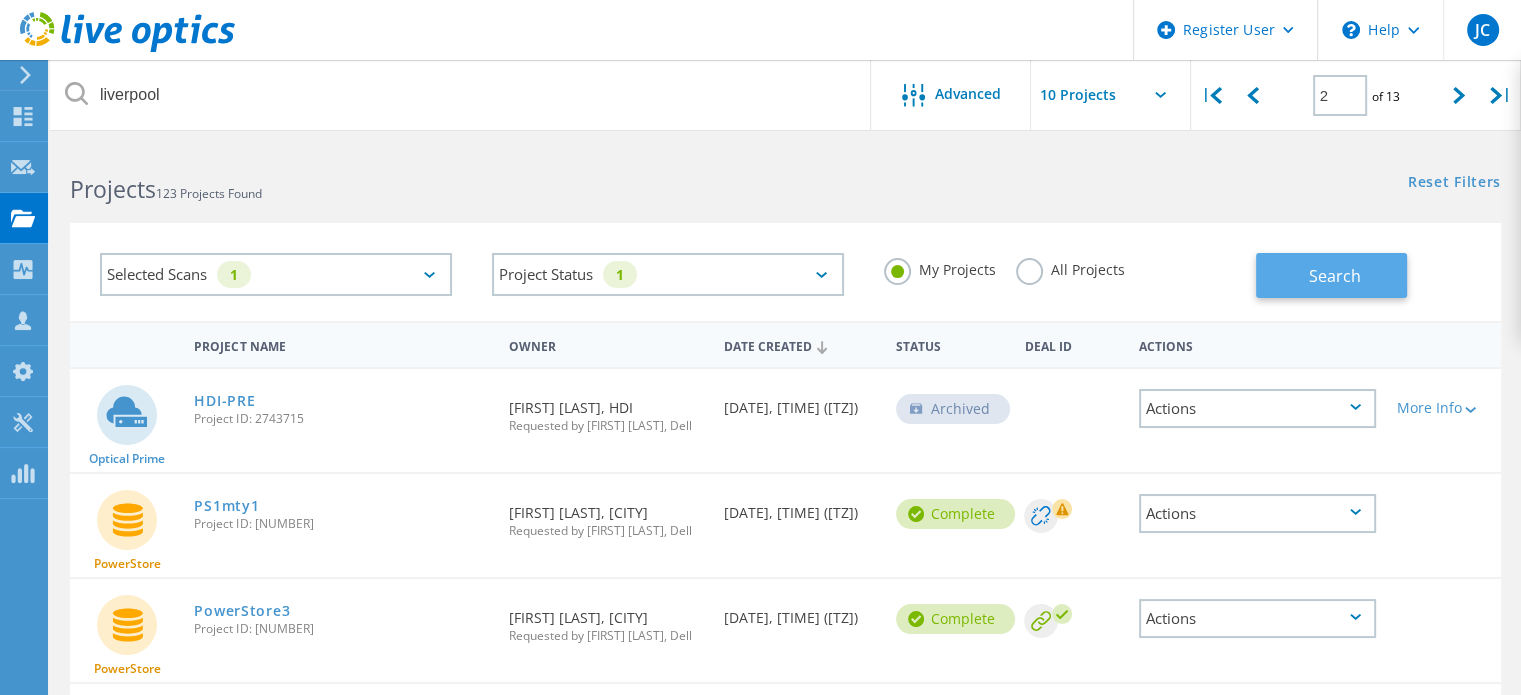 click on "Search" 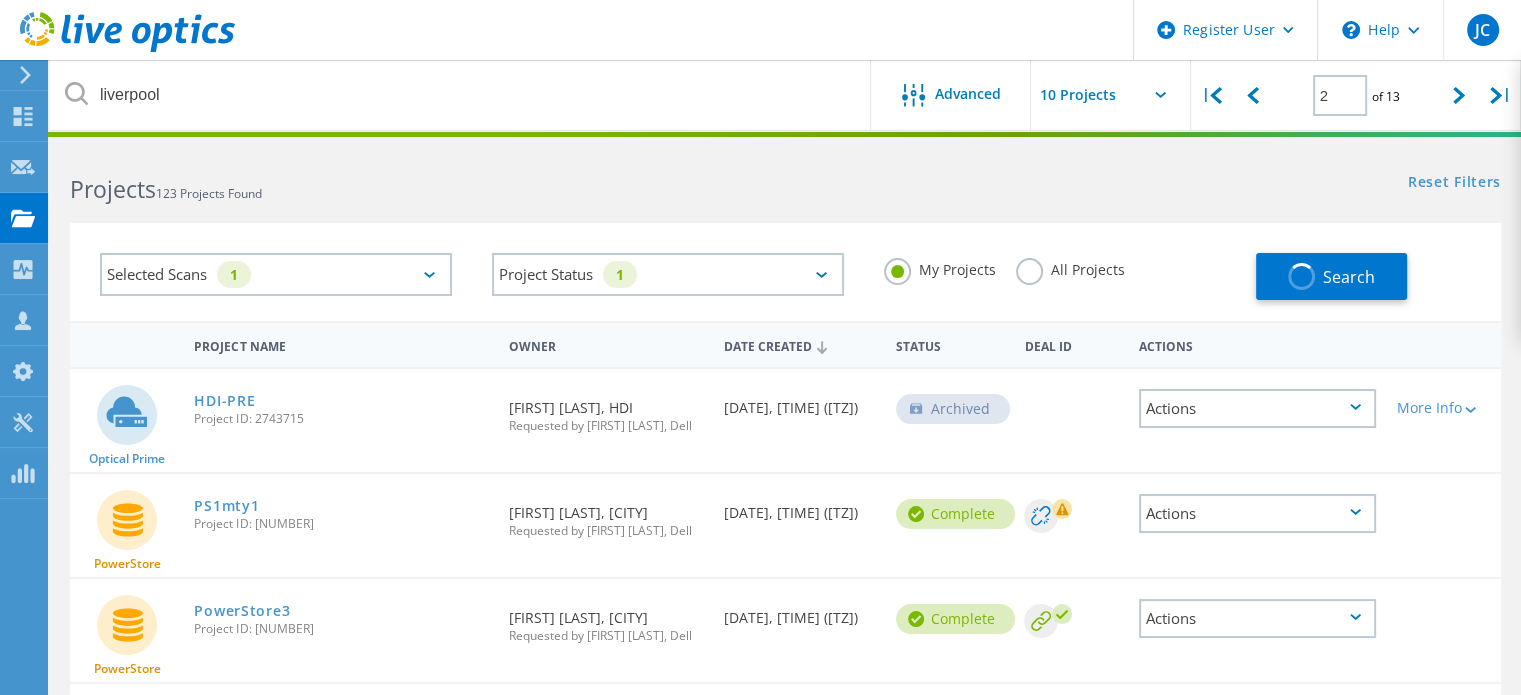 type on "1" 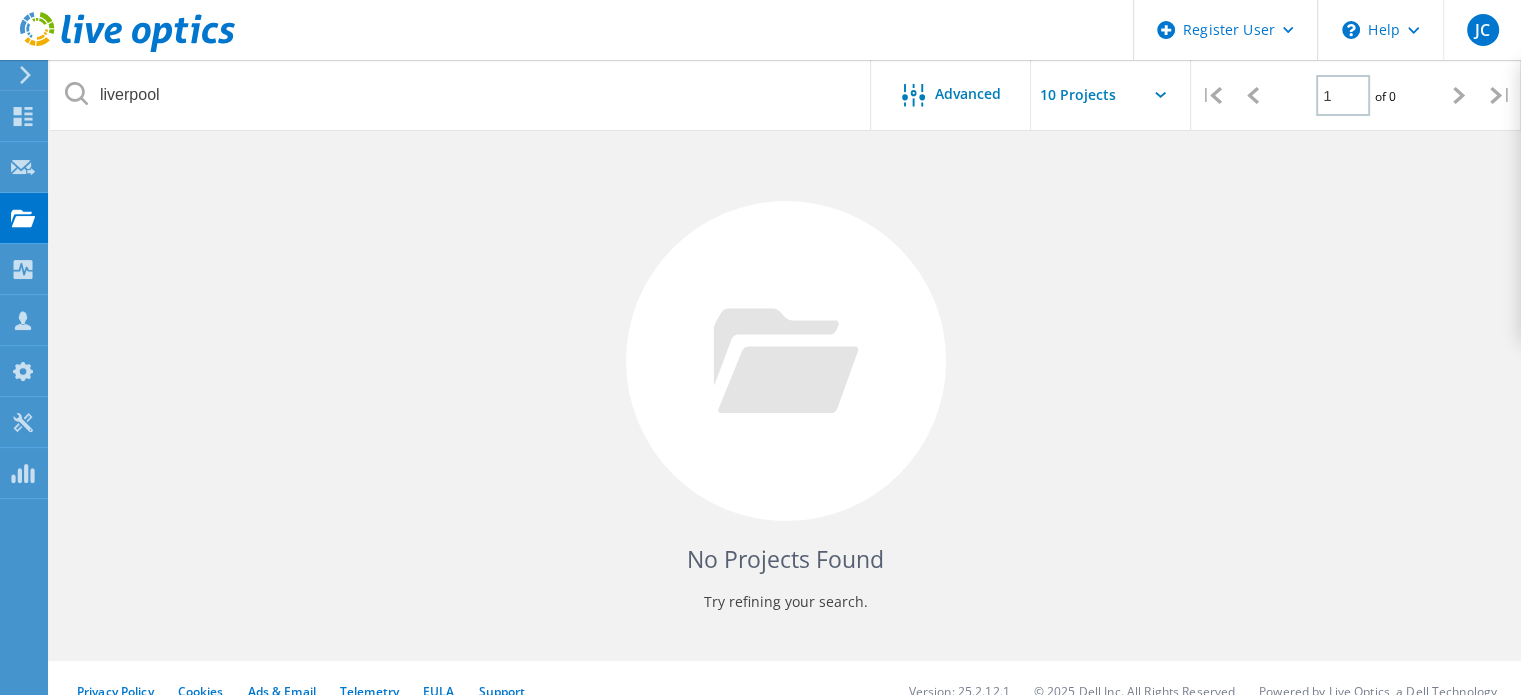 scroll, scrollTop: 0, scrollLeft: 0, axis: both 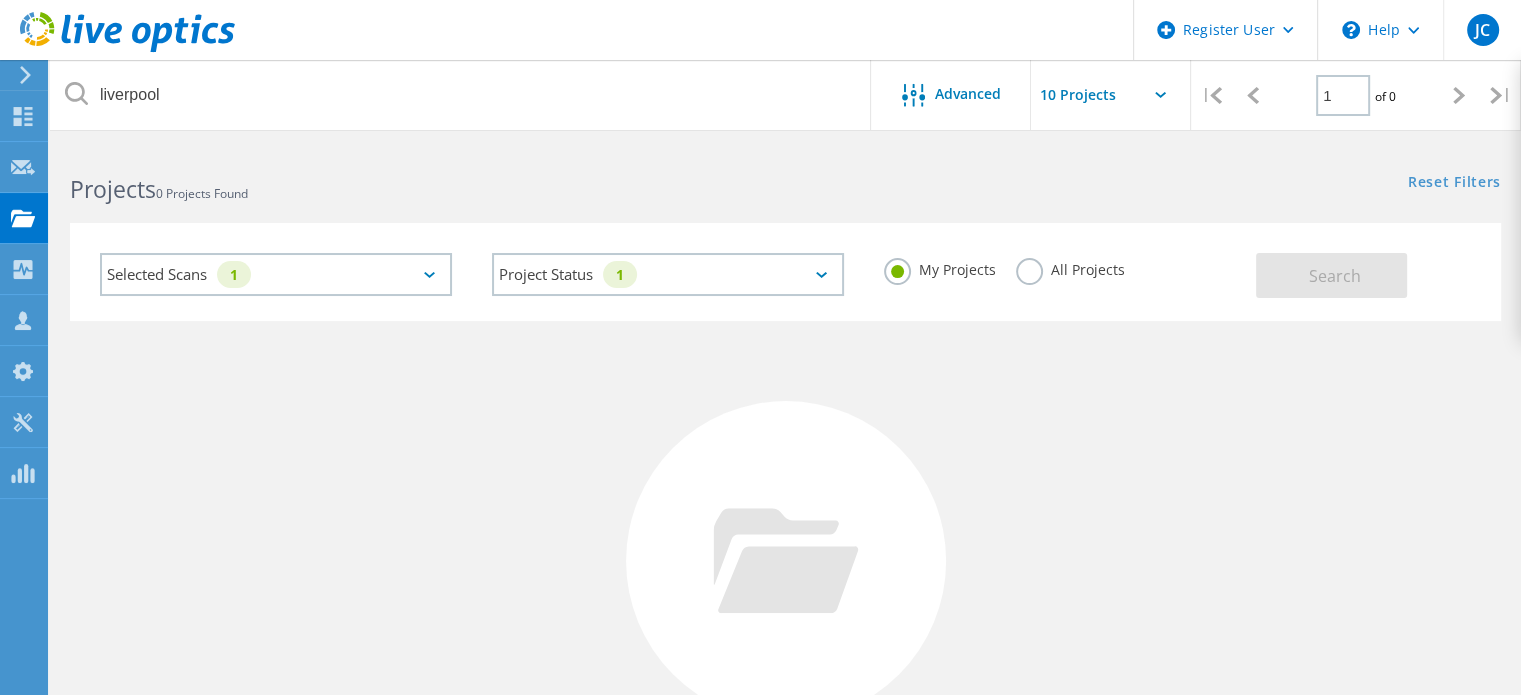 click on "All Projects" 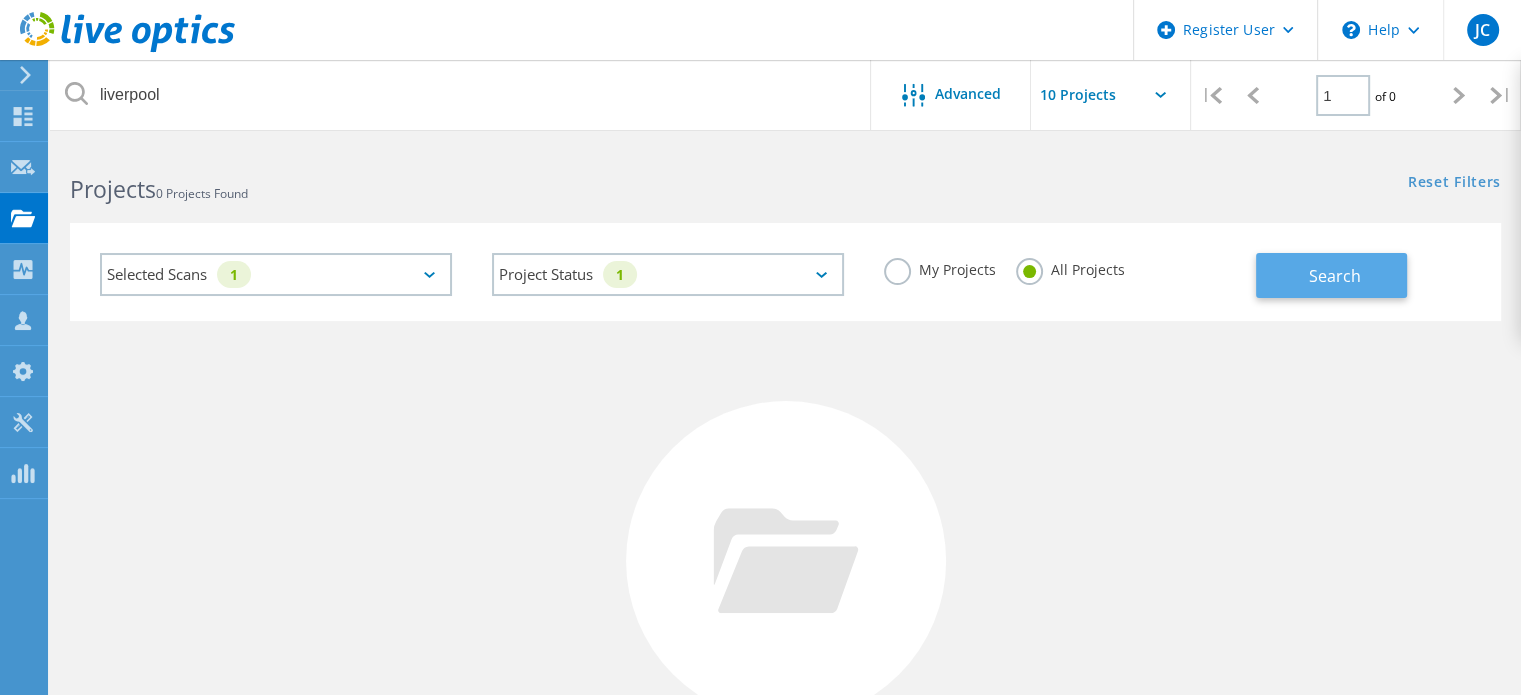 click on "Search" 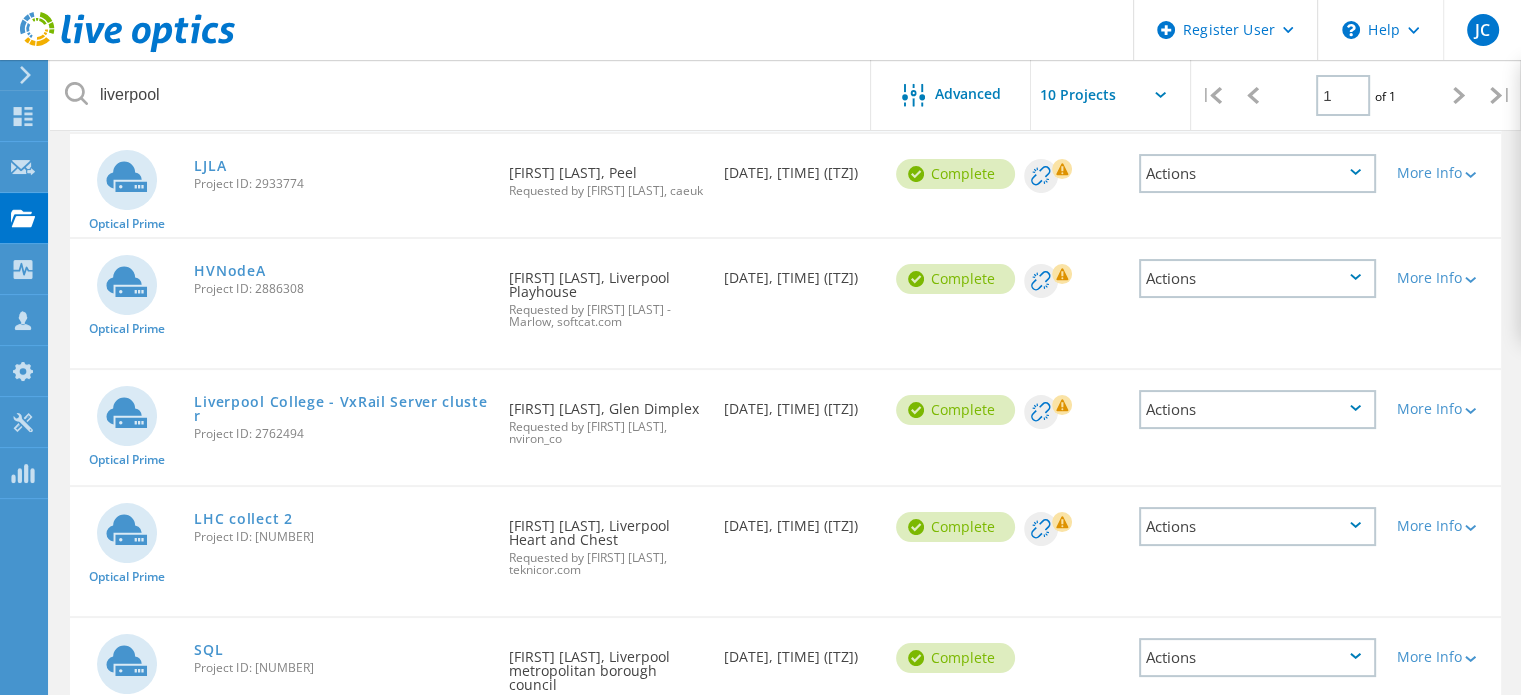 scroll, scrollTop: 135, scrollLeft: 0, axis: vertical 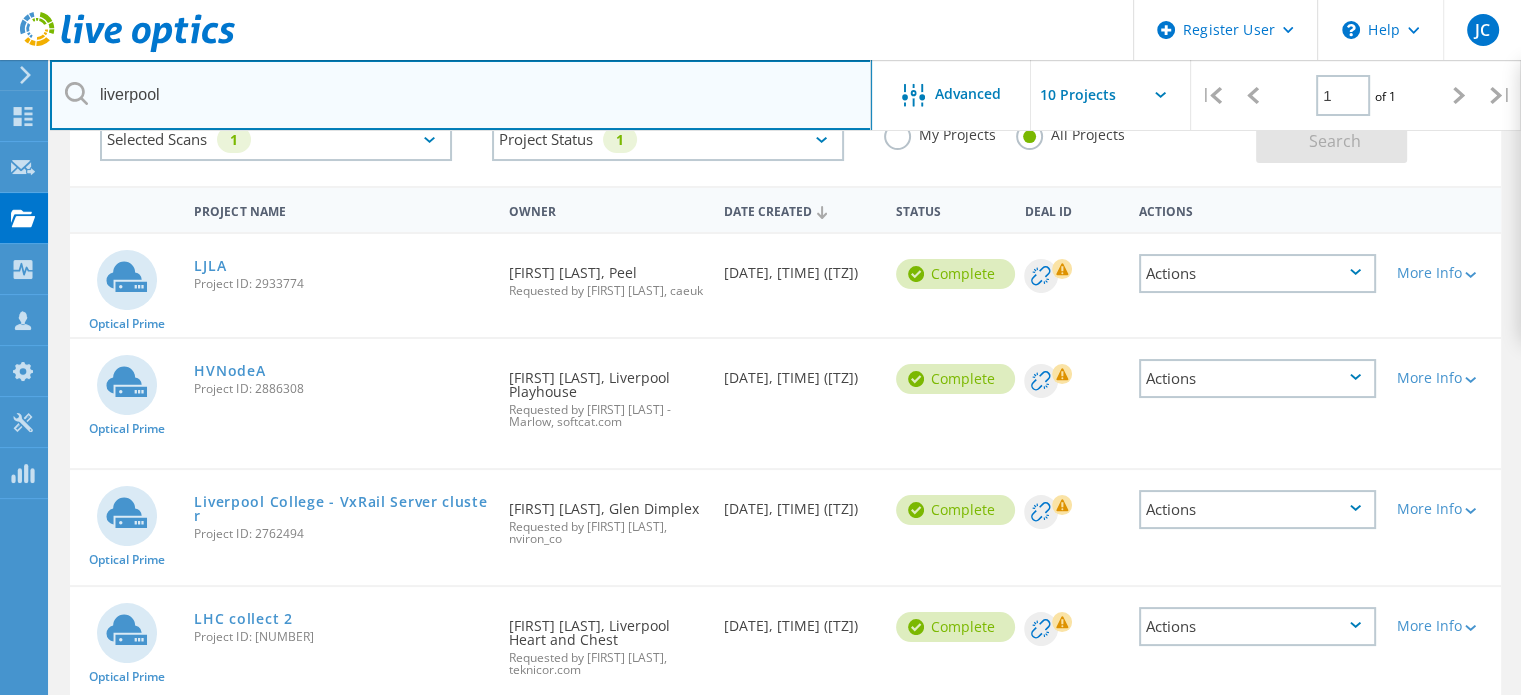 drag, startPoint x: 164, startPoint y: 94, endPoint x: 82, endPoint y: 92, distance: 82.02438 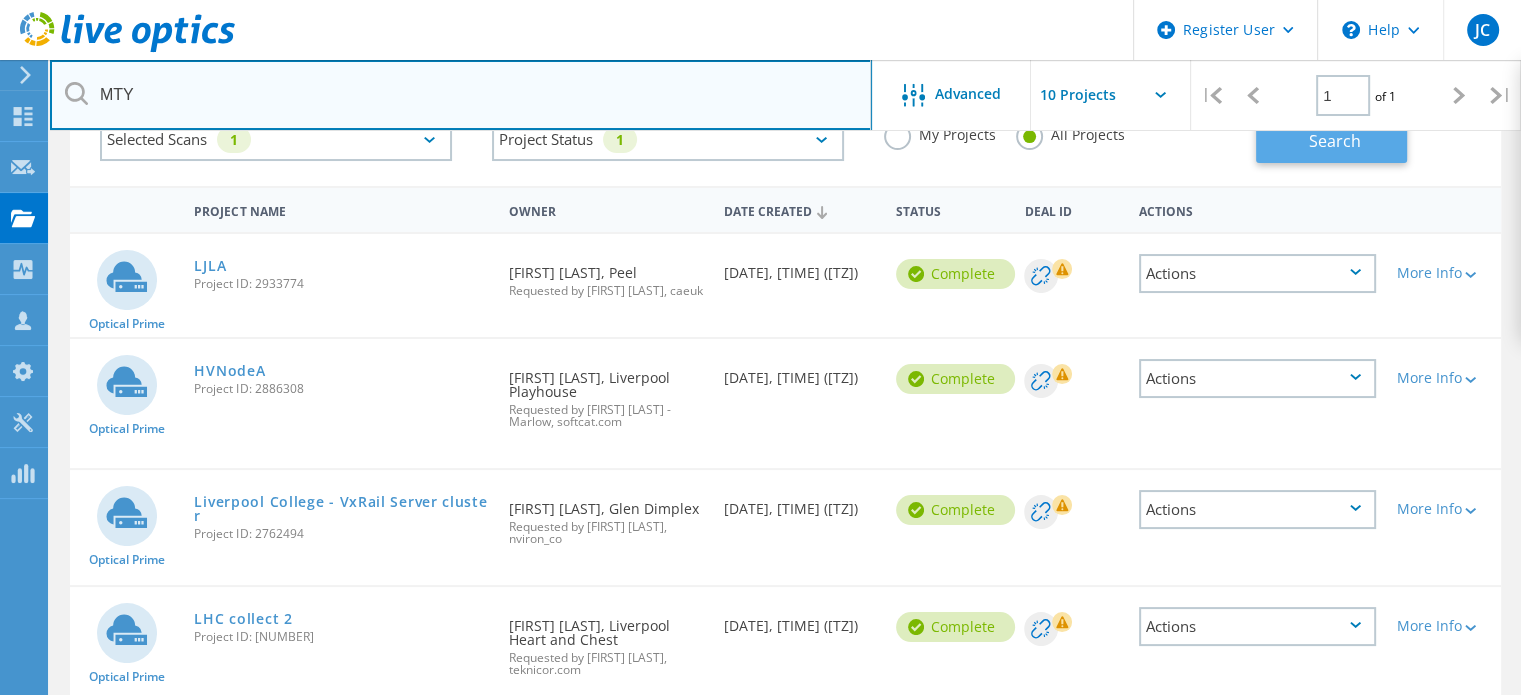 type on "MTY" 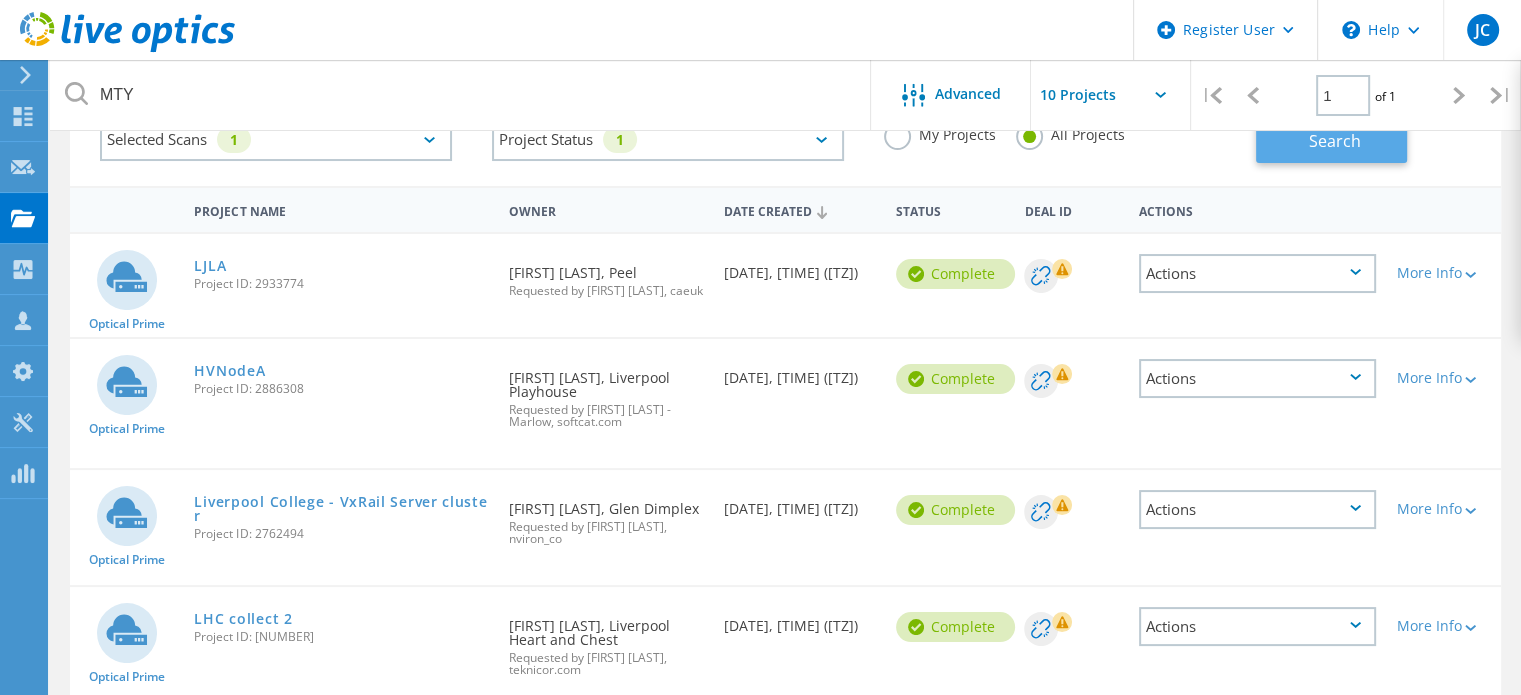 click on "Search" 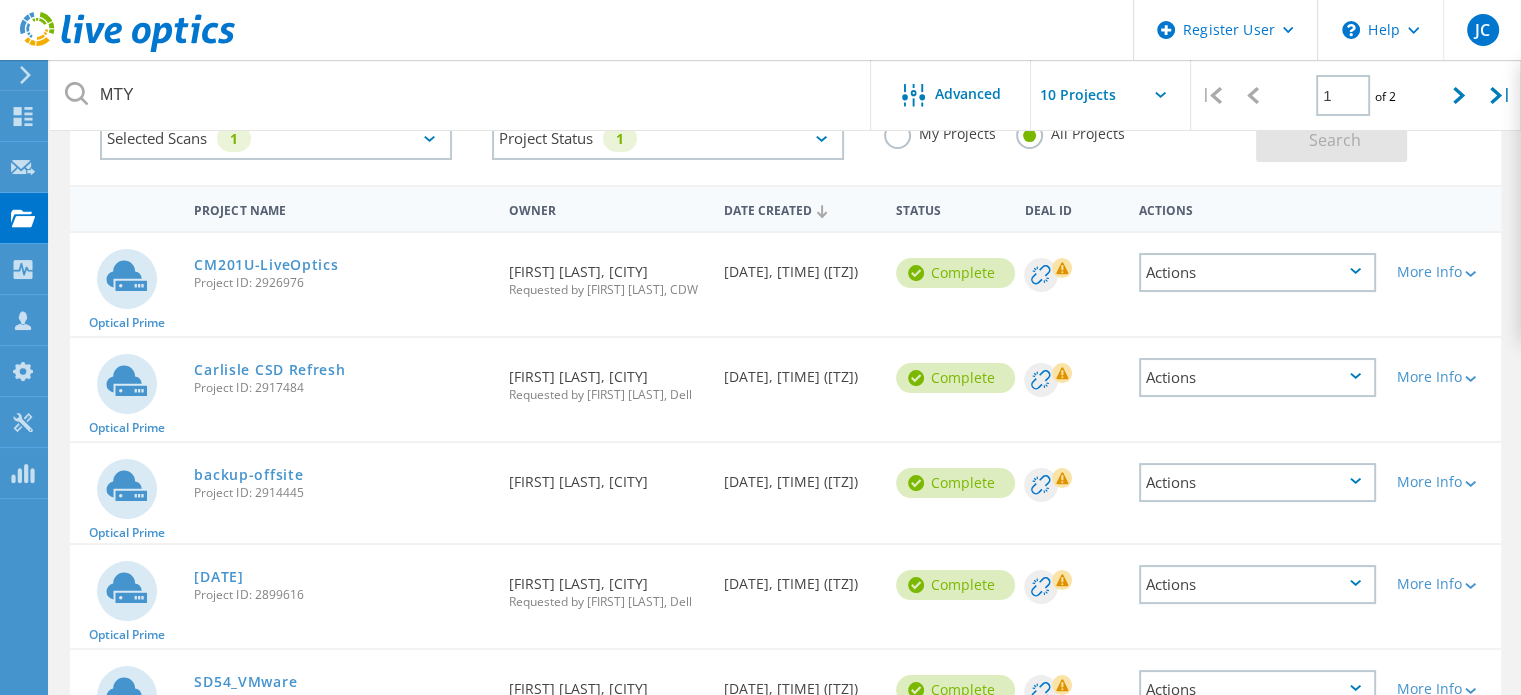 scroll, scrollTop: 29, scrollLeft: 0, axis: vertical 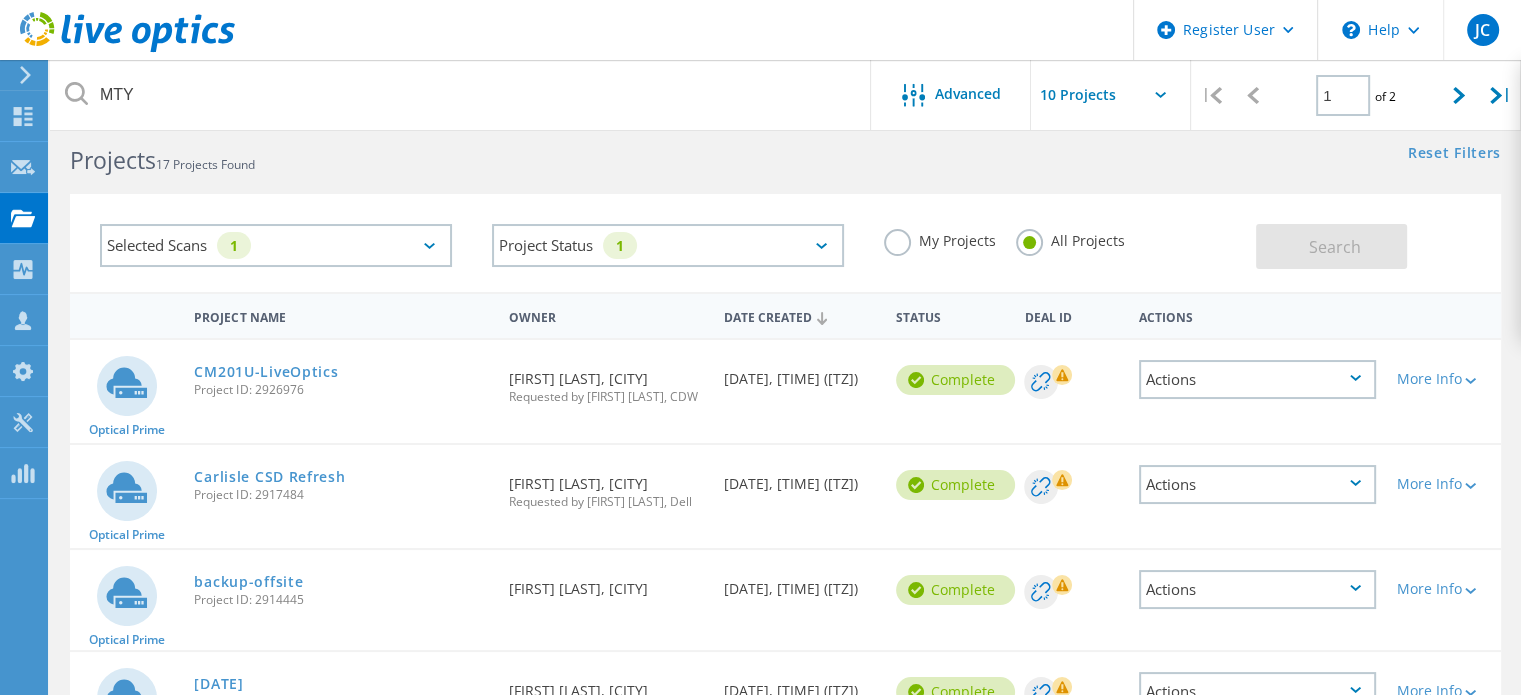 click on "My Projects" 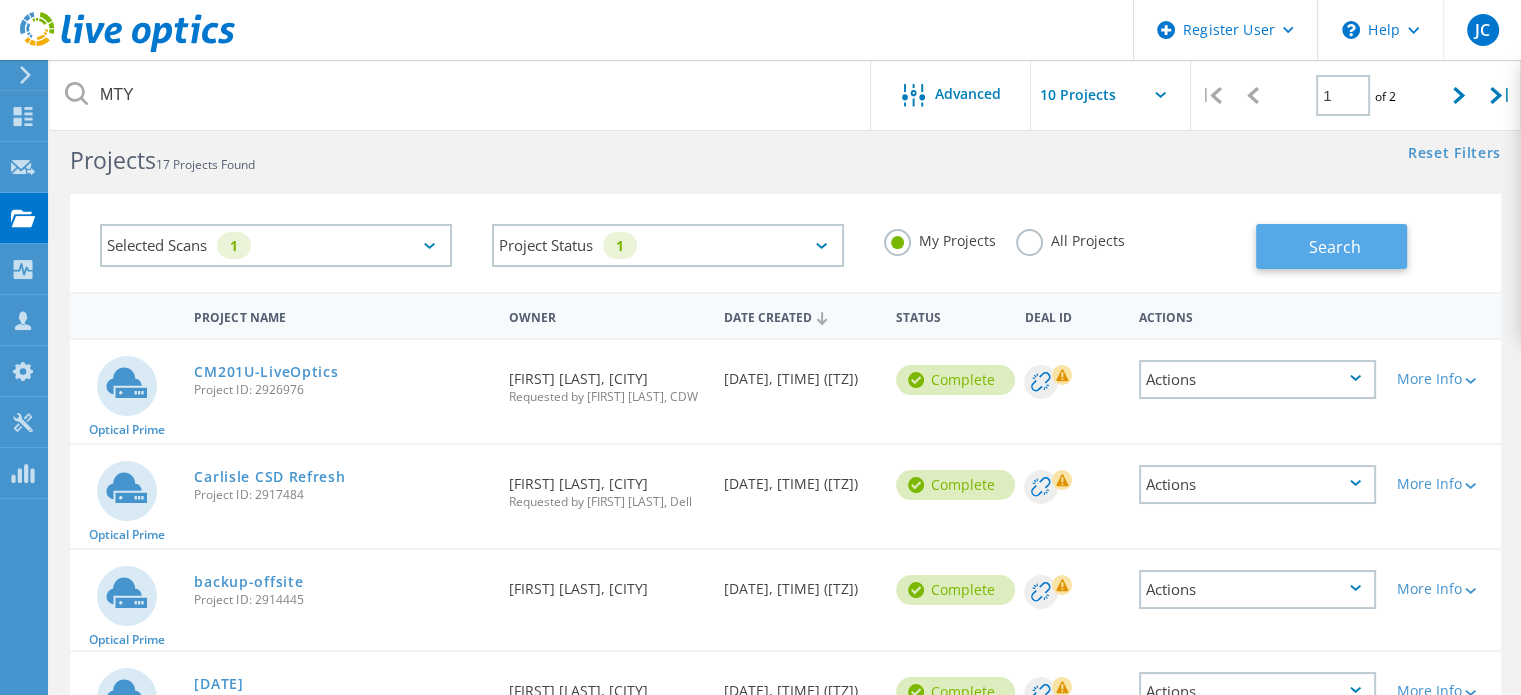 click on "Search" 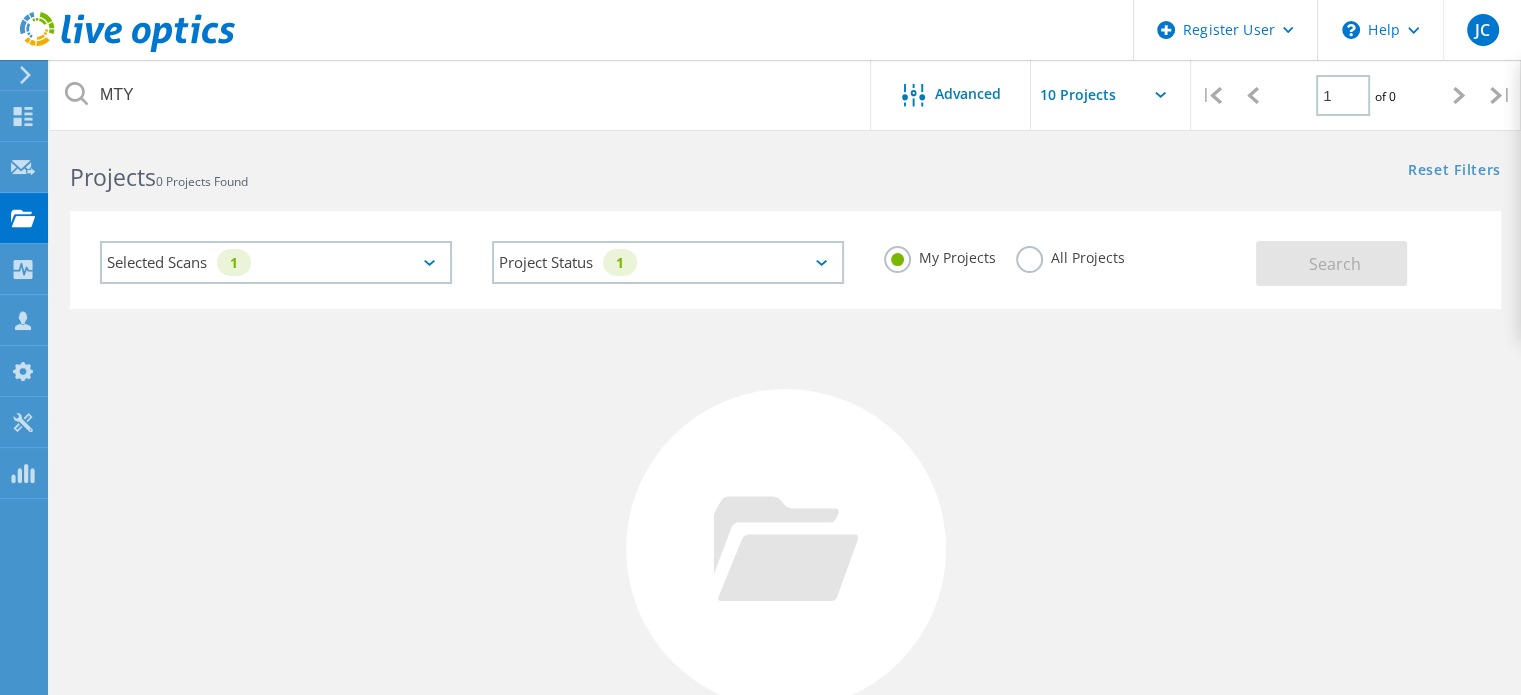 scroll, scrollTop: 0, scrollLeft: 0, axis: both 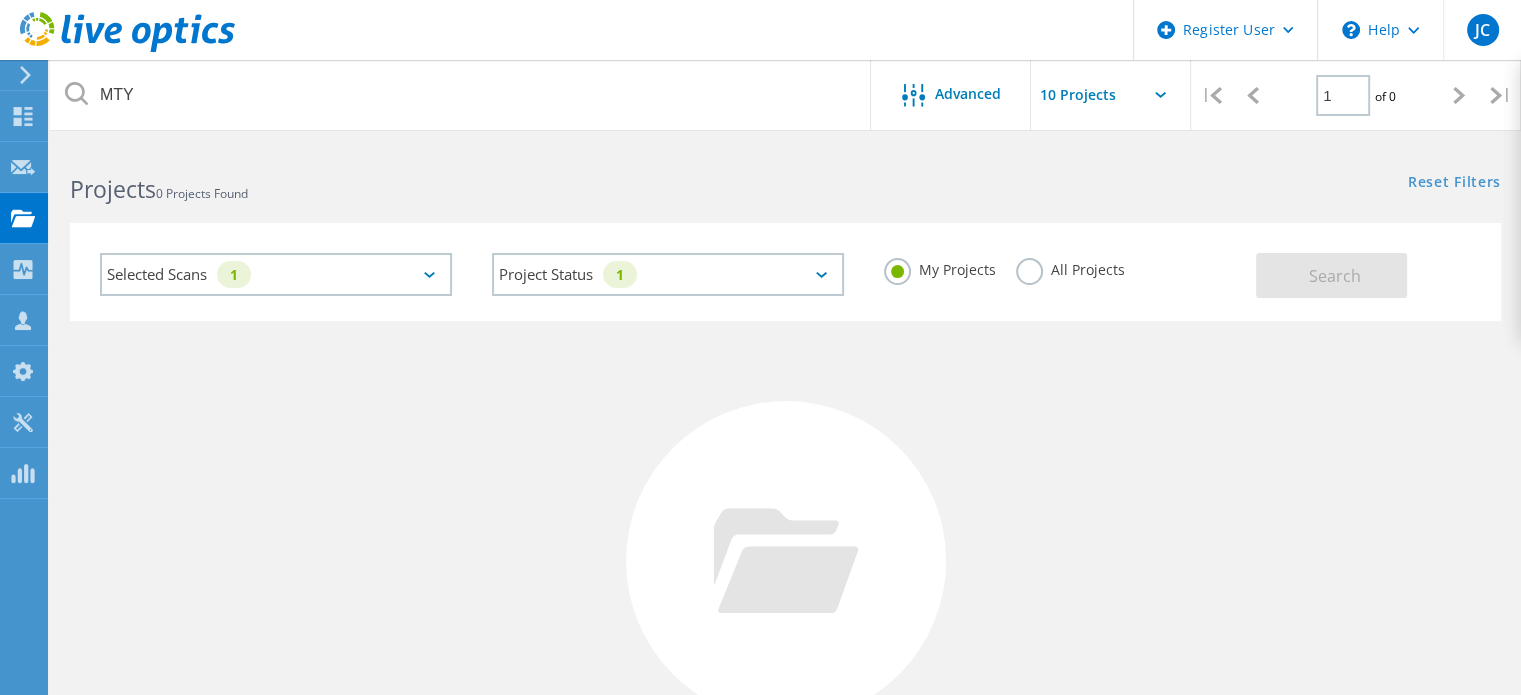 click on "All Projects" 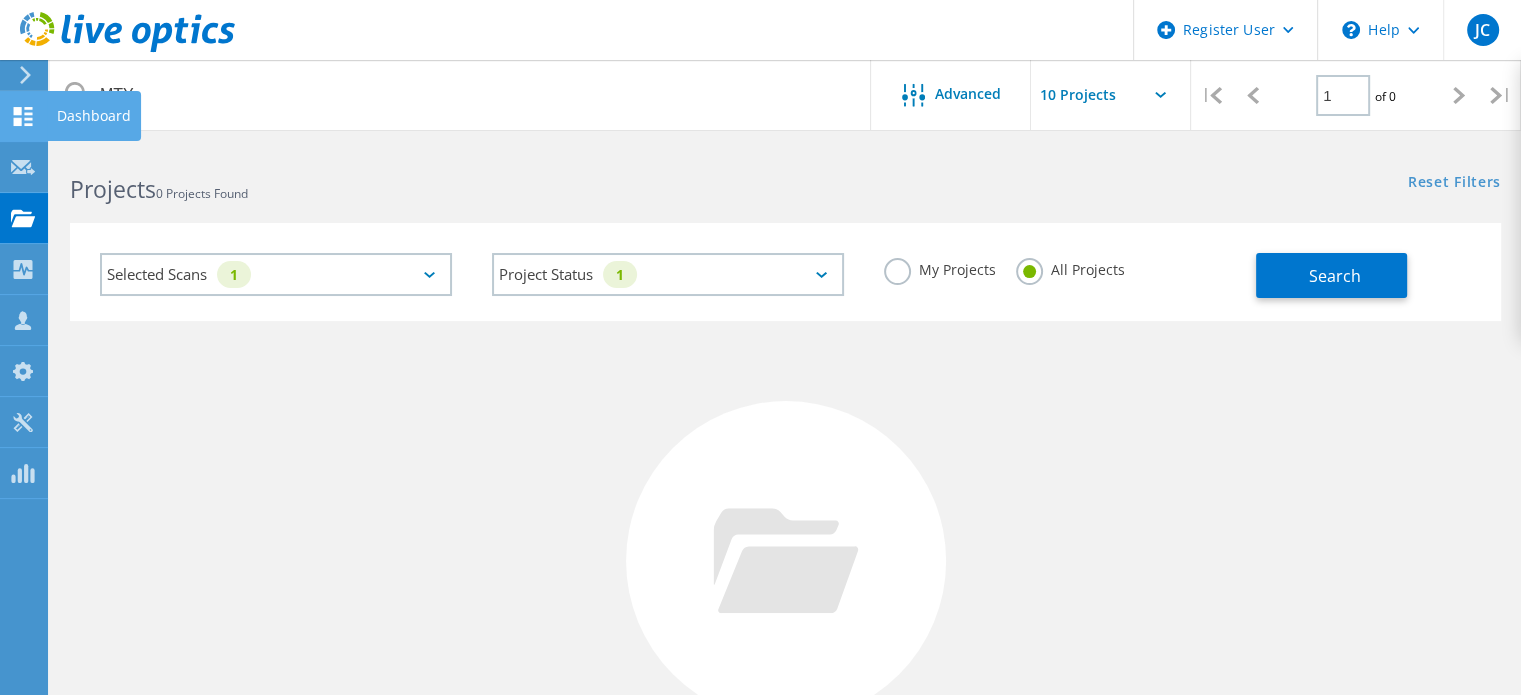 click 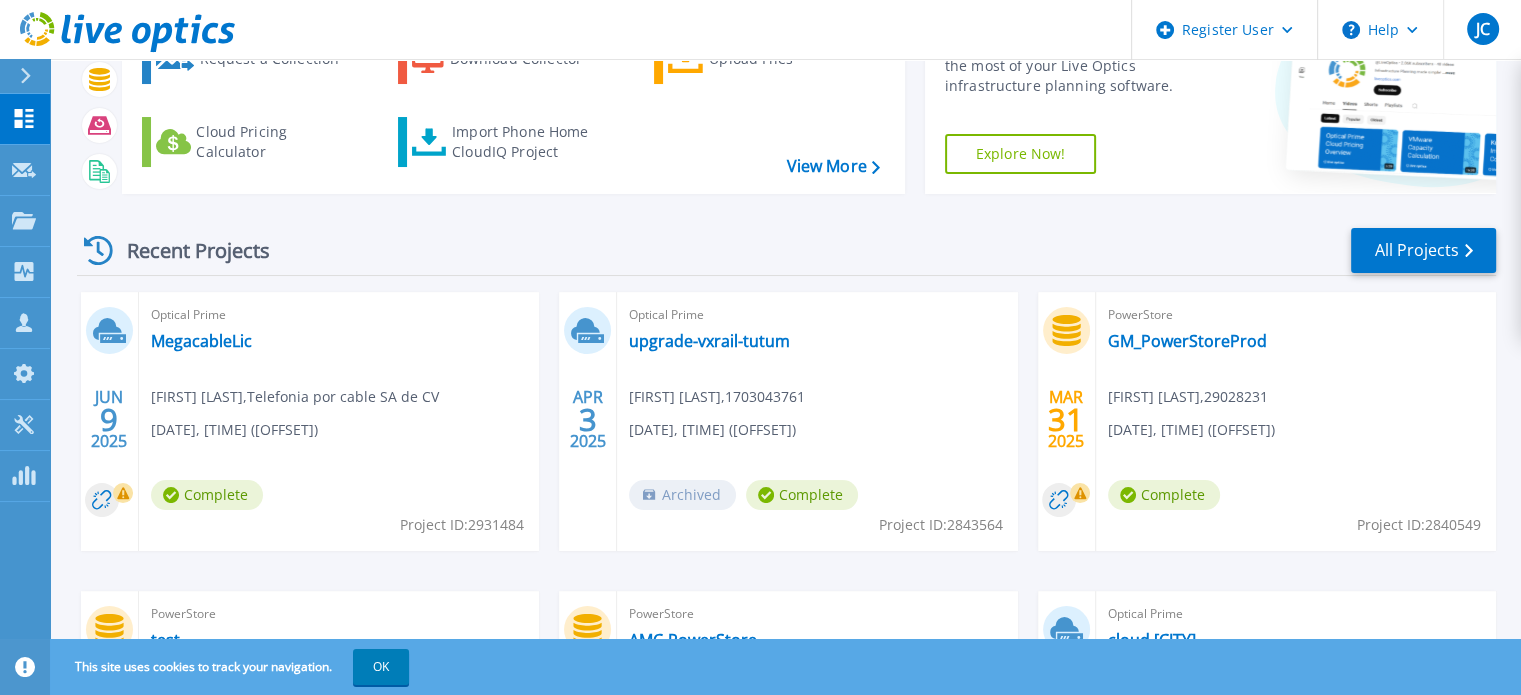 scroll, scrollTop: 112, scrollLeft: 0, axis: vertical 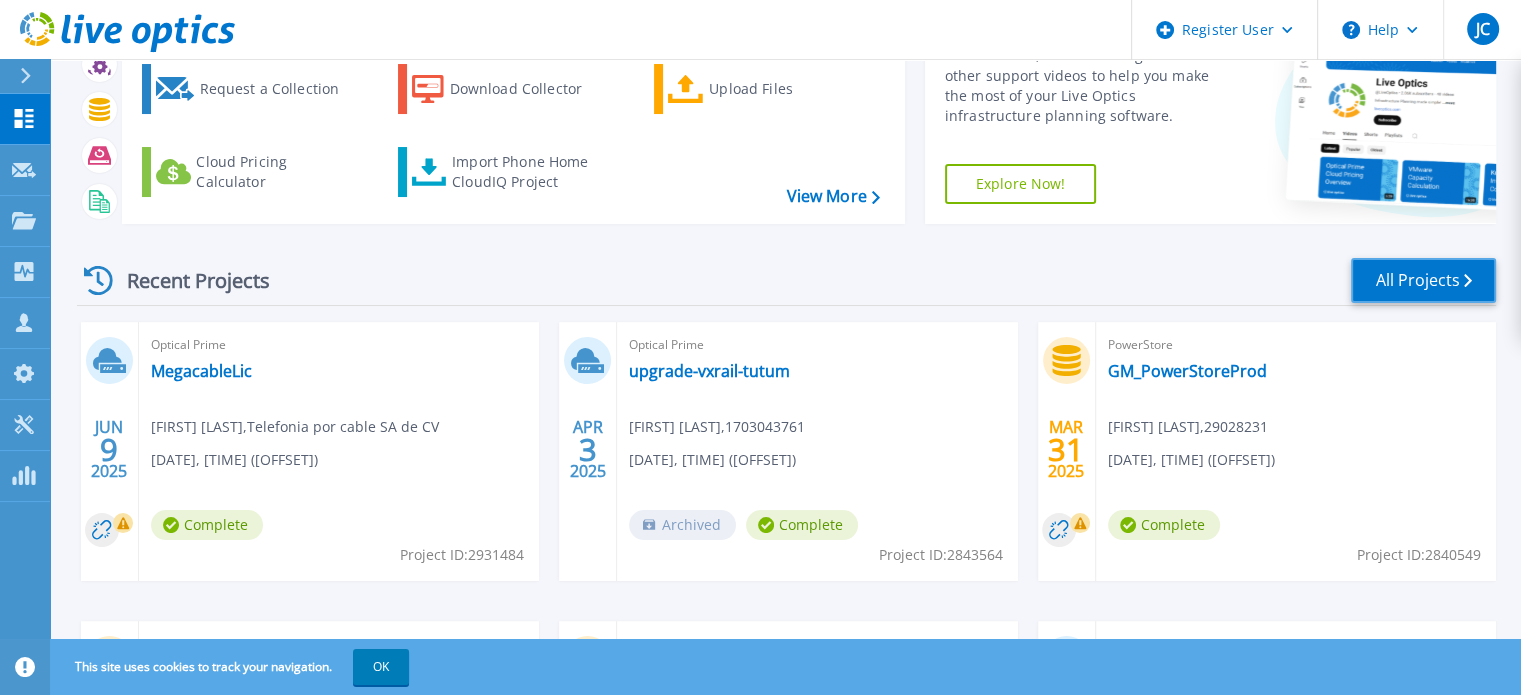 click on "All Projects" at bounding box center [1423, 280] 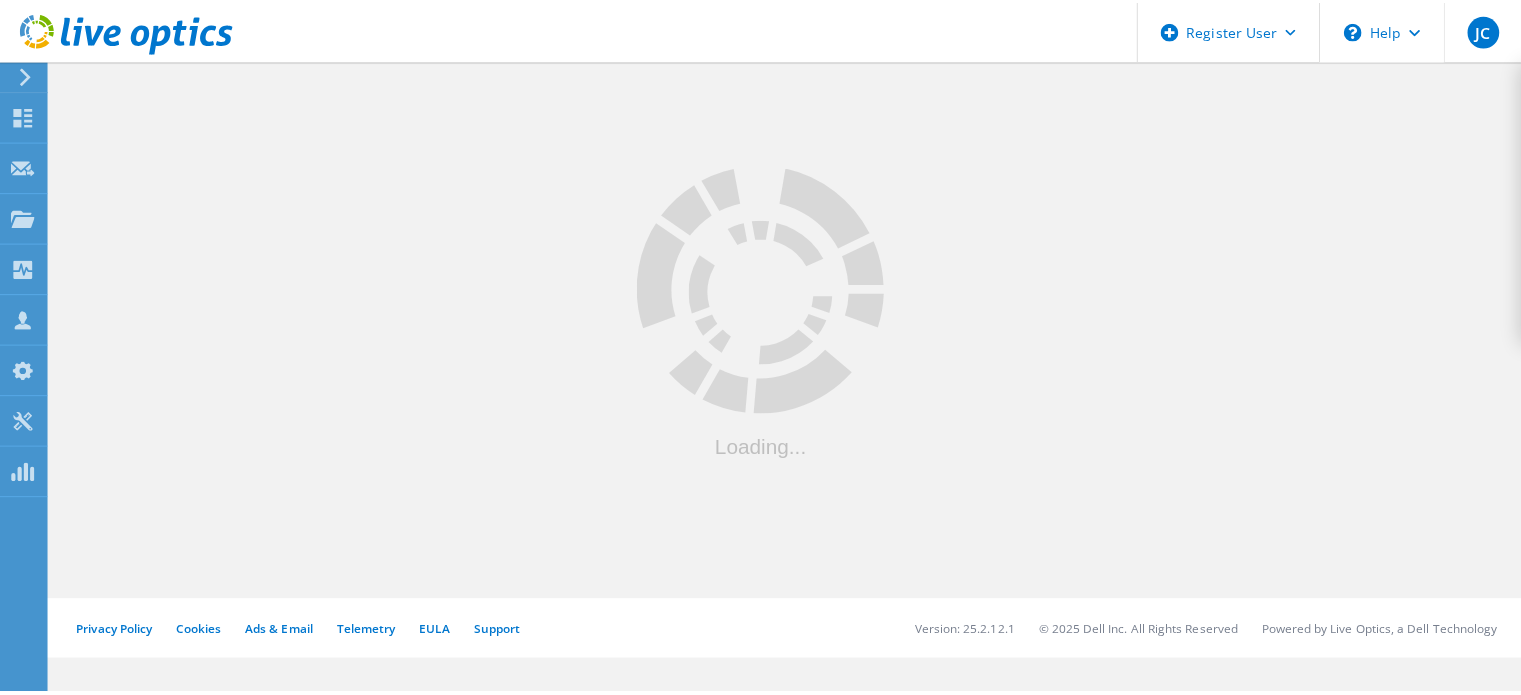 scroll, scrollTop: 0, scrollLeft: 0, axis: both 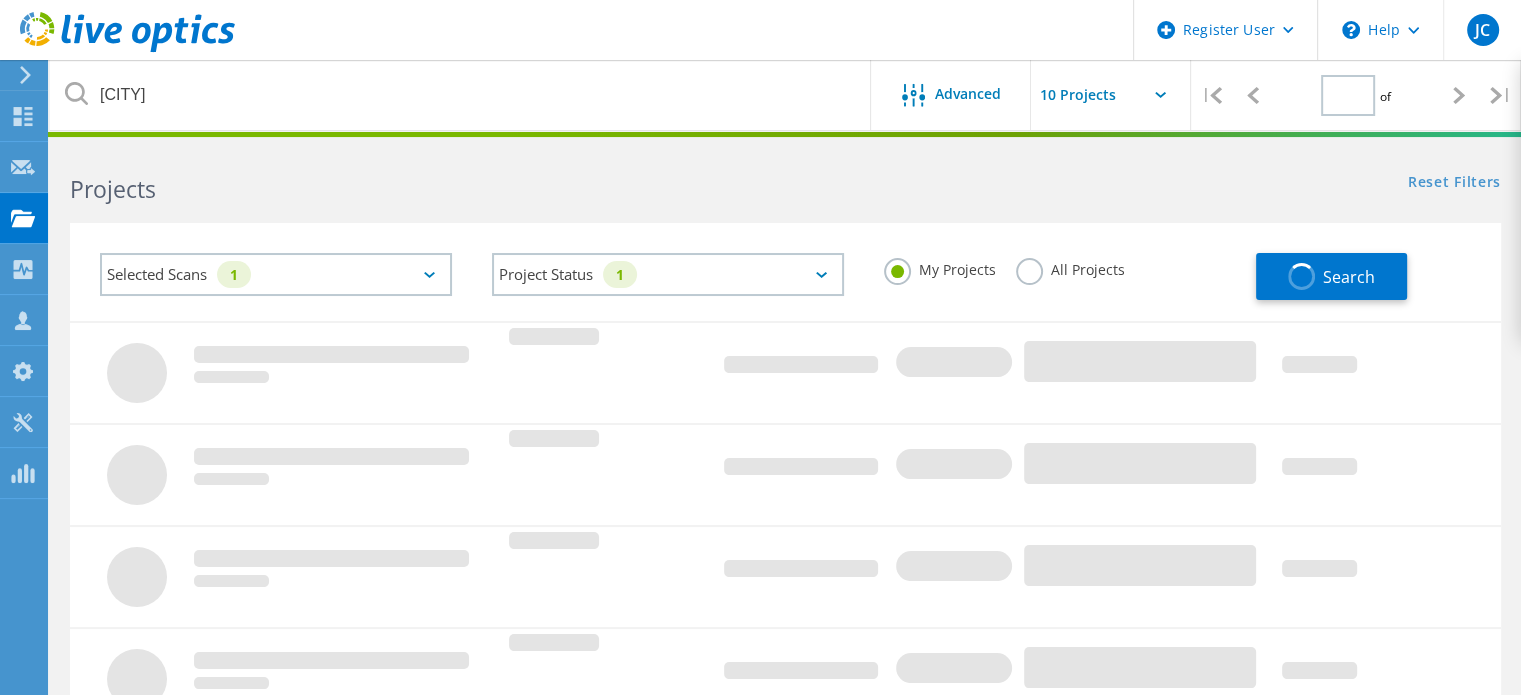 type on "1" 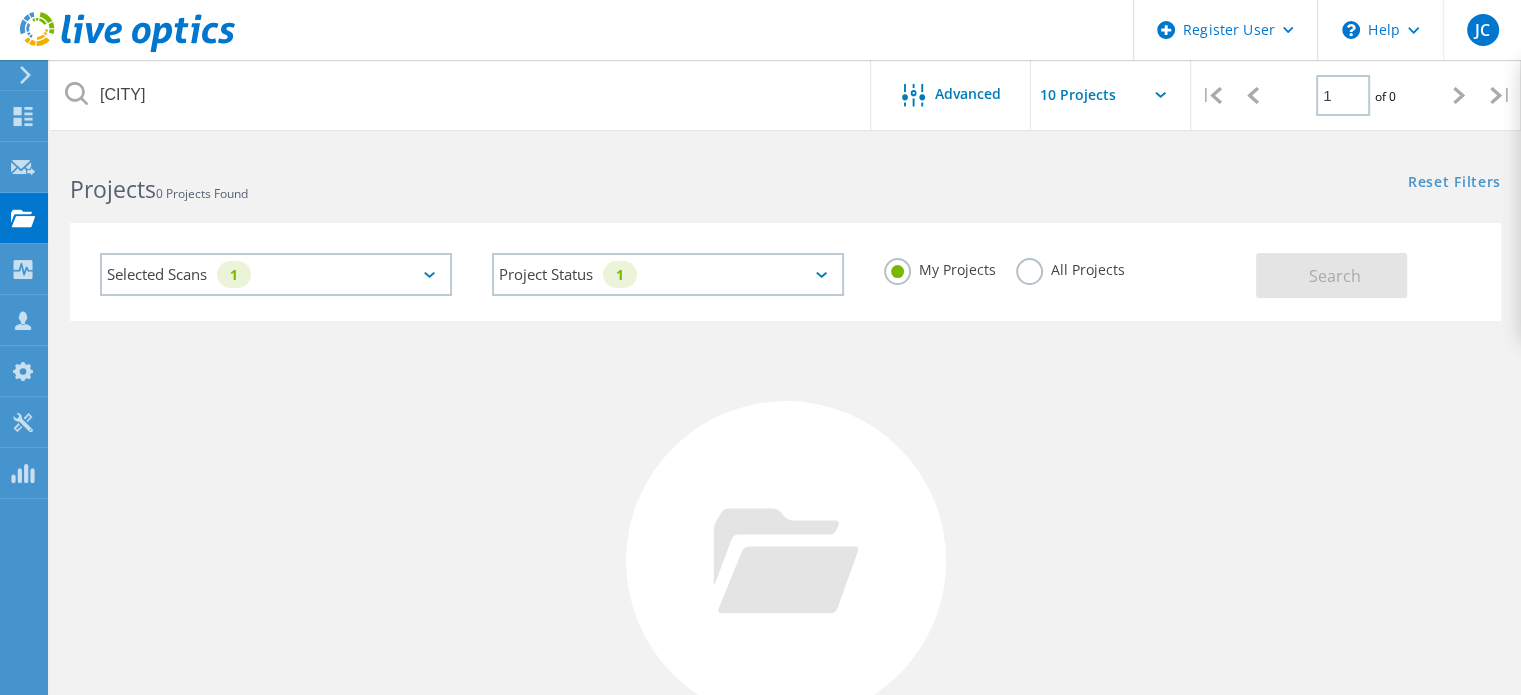 click 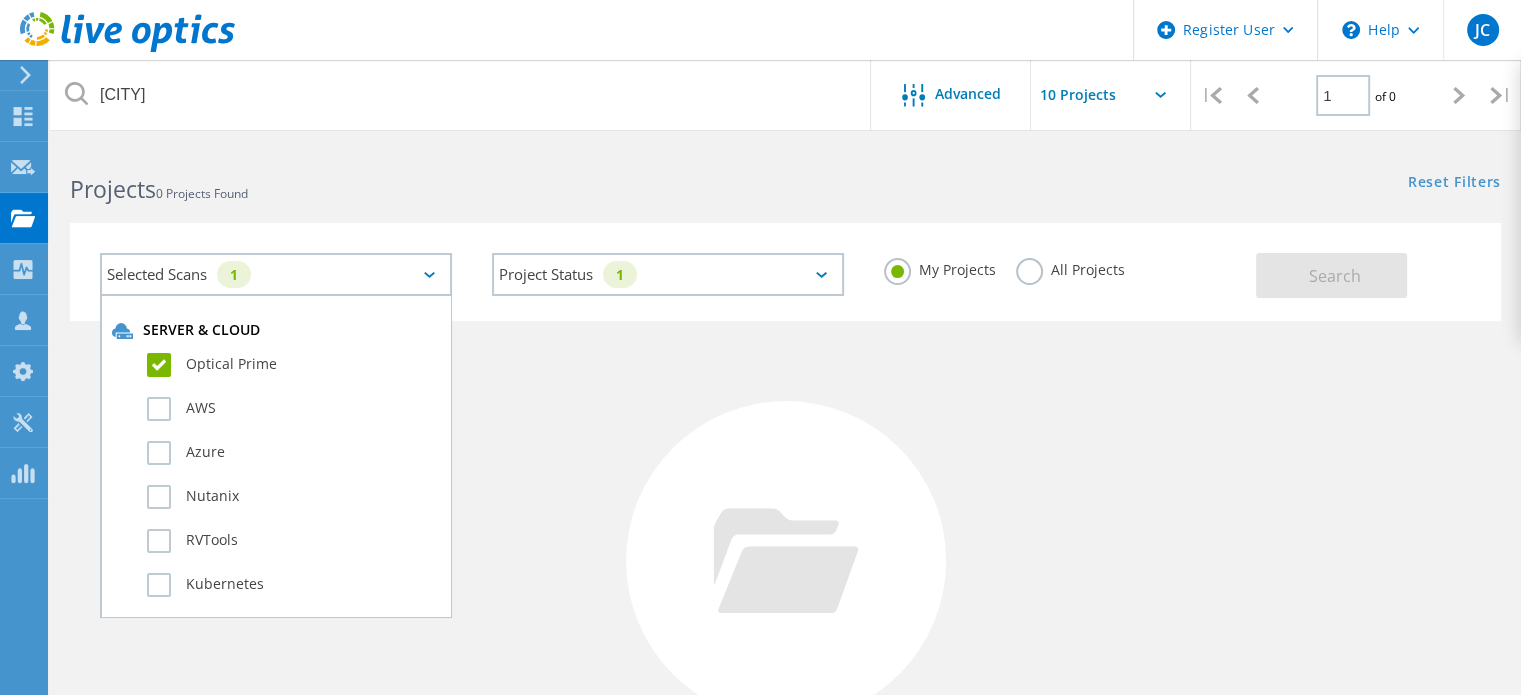 click on "Optical Prime" 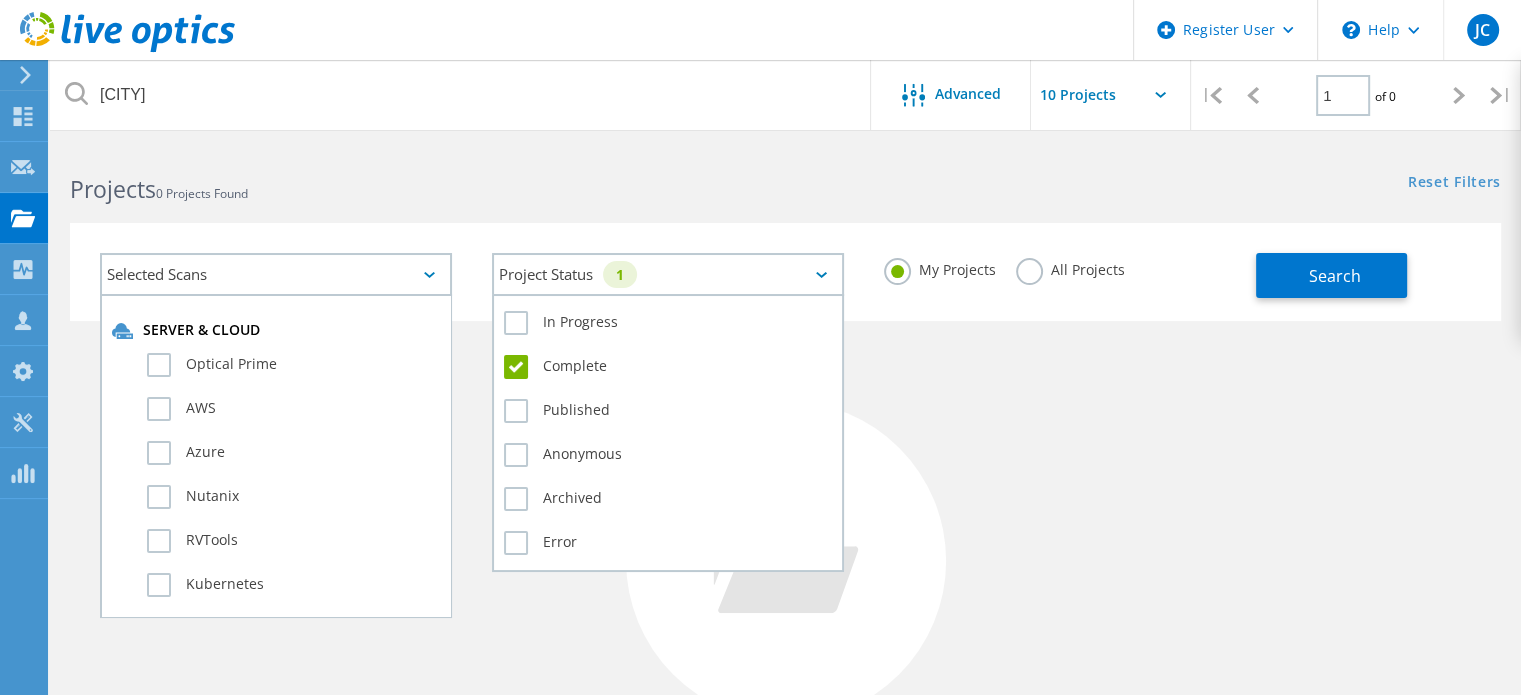 click on "Project Status   1" 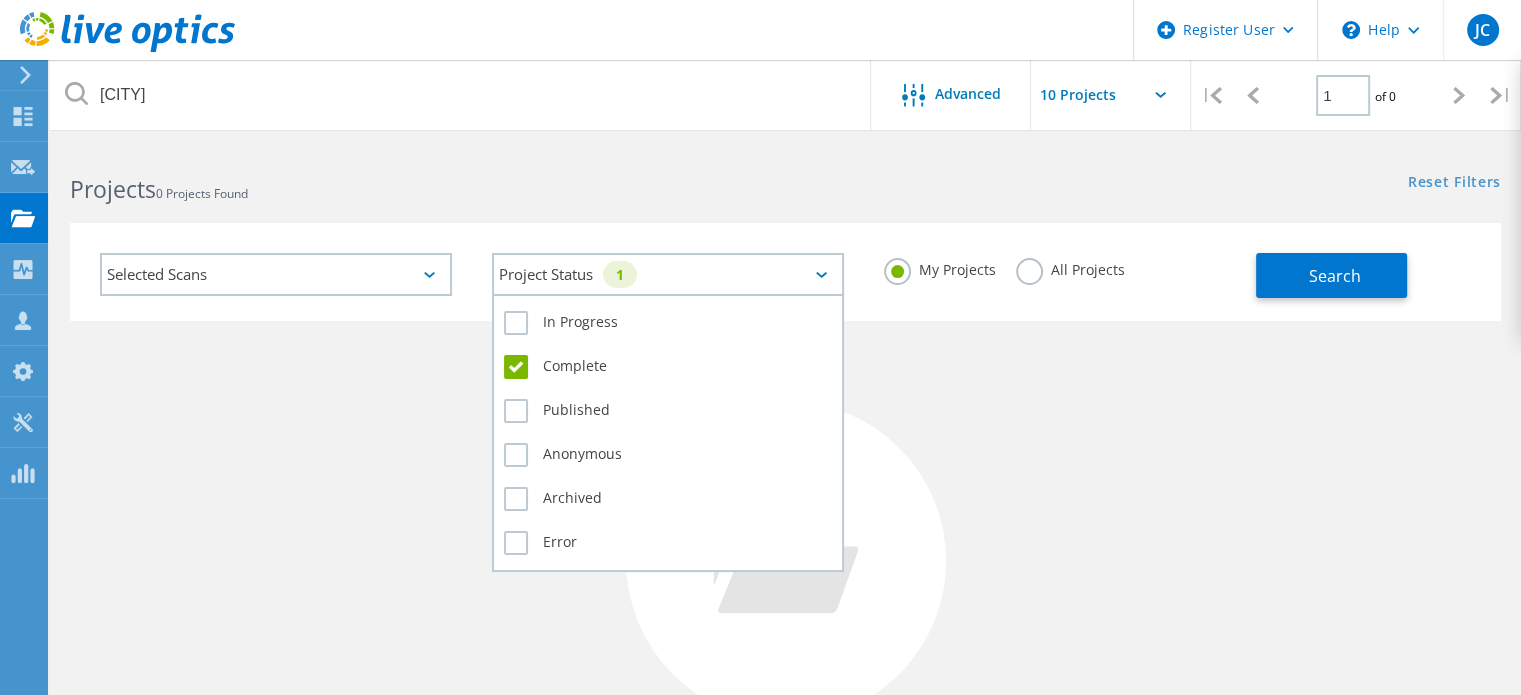 click on "Complete" 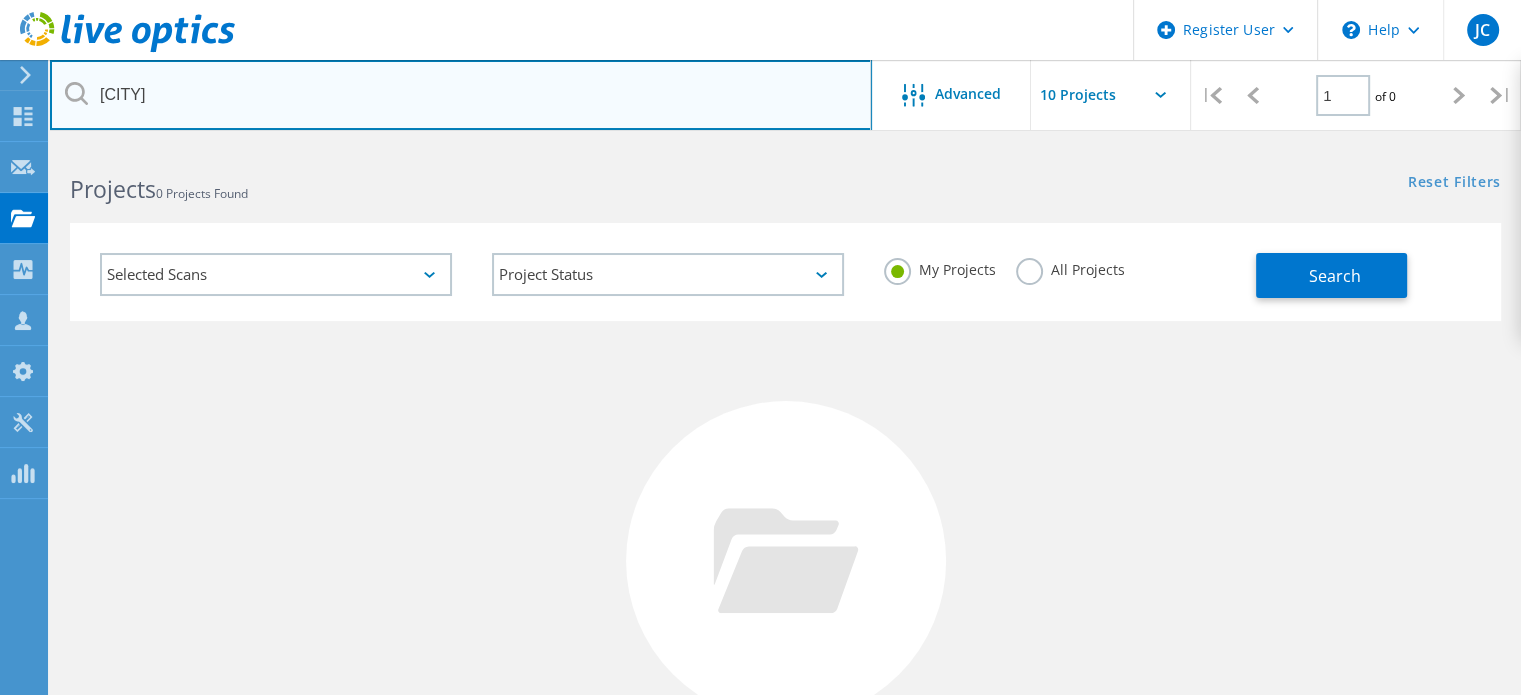 click on "MTY" at bounding box center (461, 95) 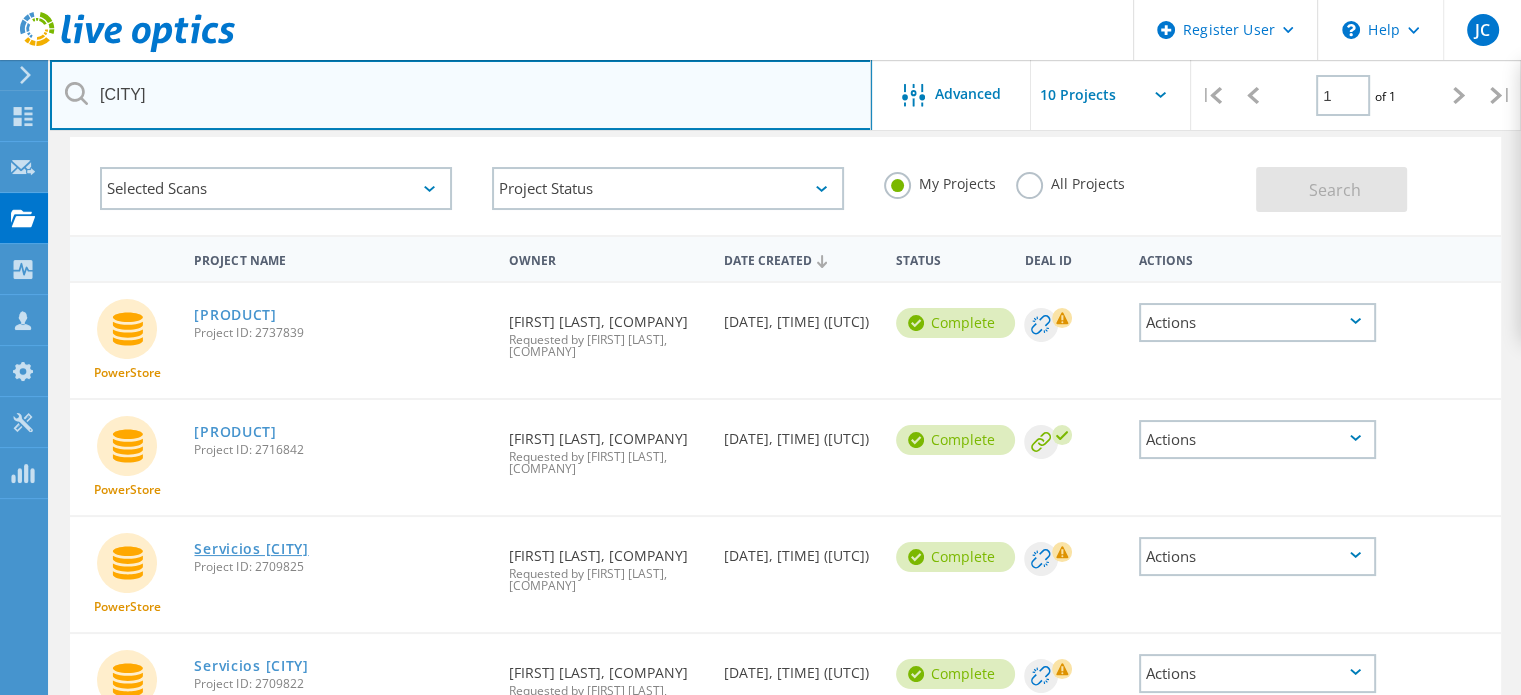 scroll, scrollTop: 200, scrollLeft: 0, axis: vertical 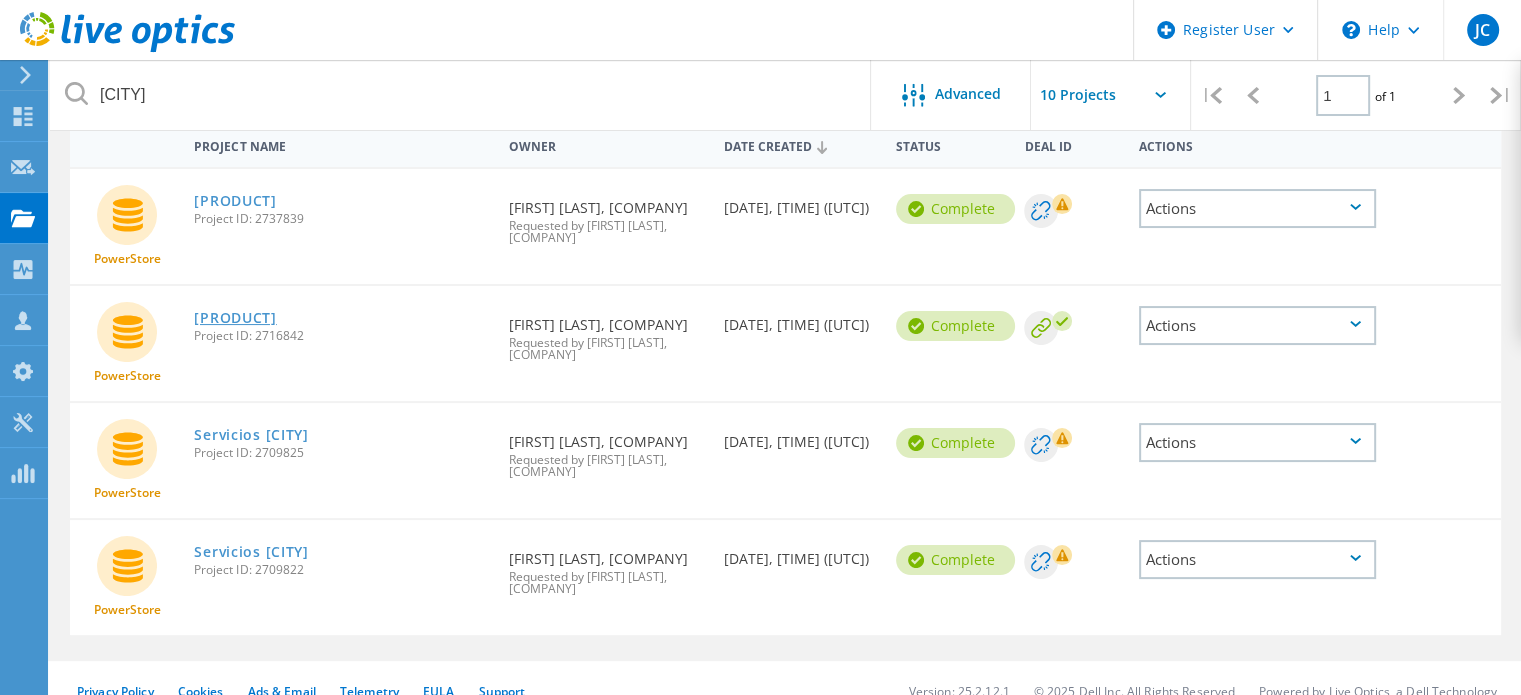 click on "PowerStore3" 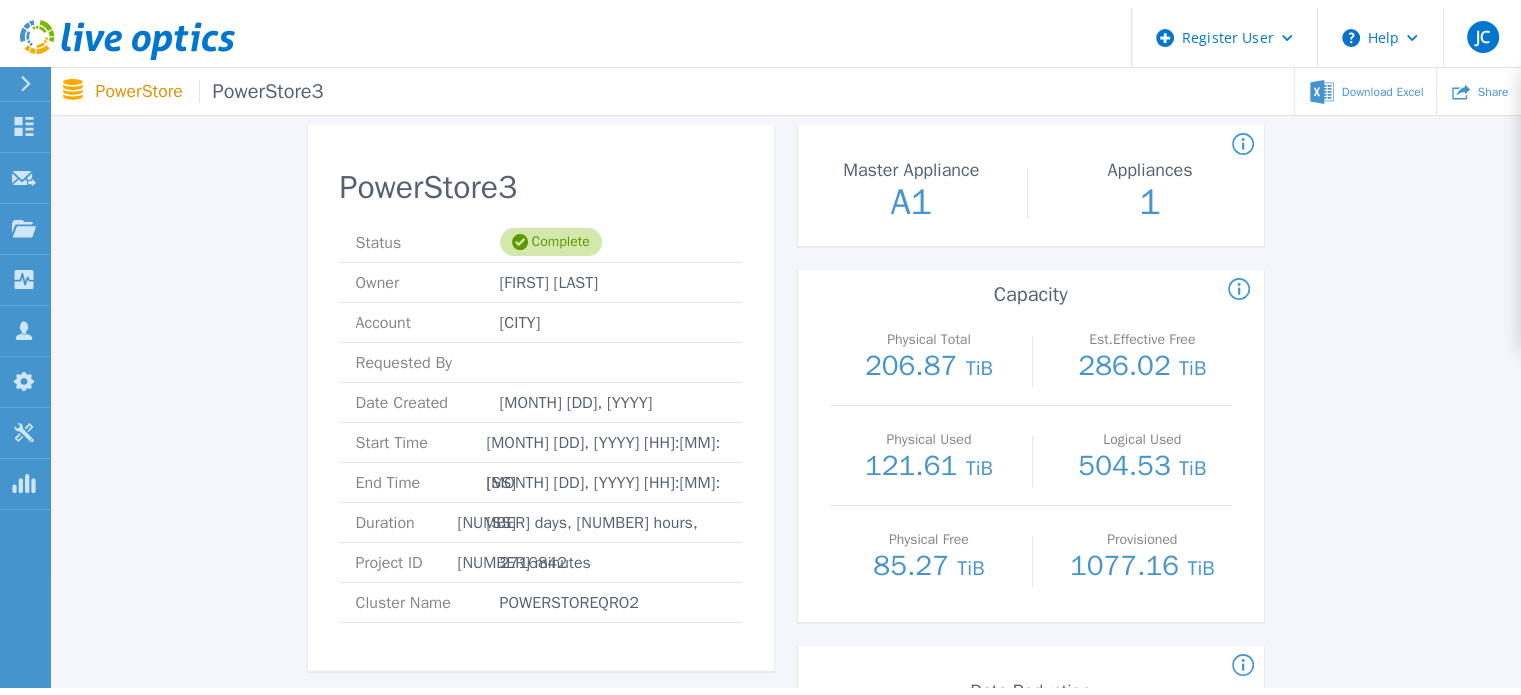scroll, scrollTop: 0, scrollLeft: 0, axis: both 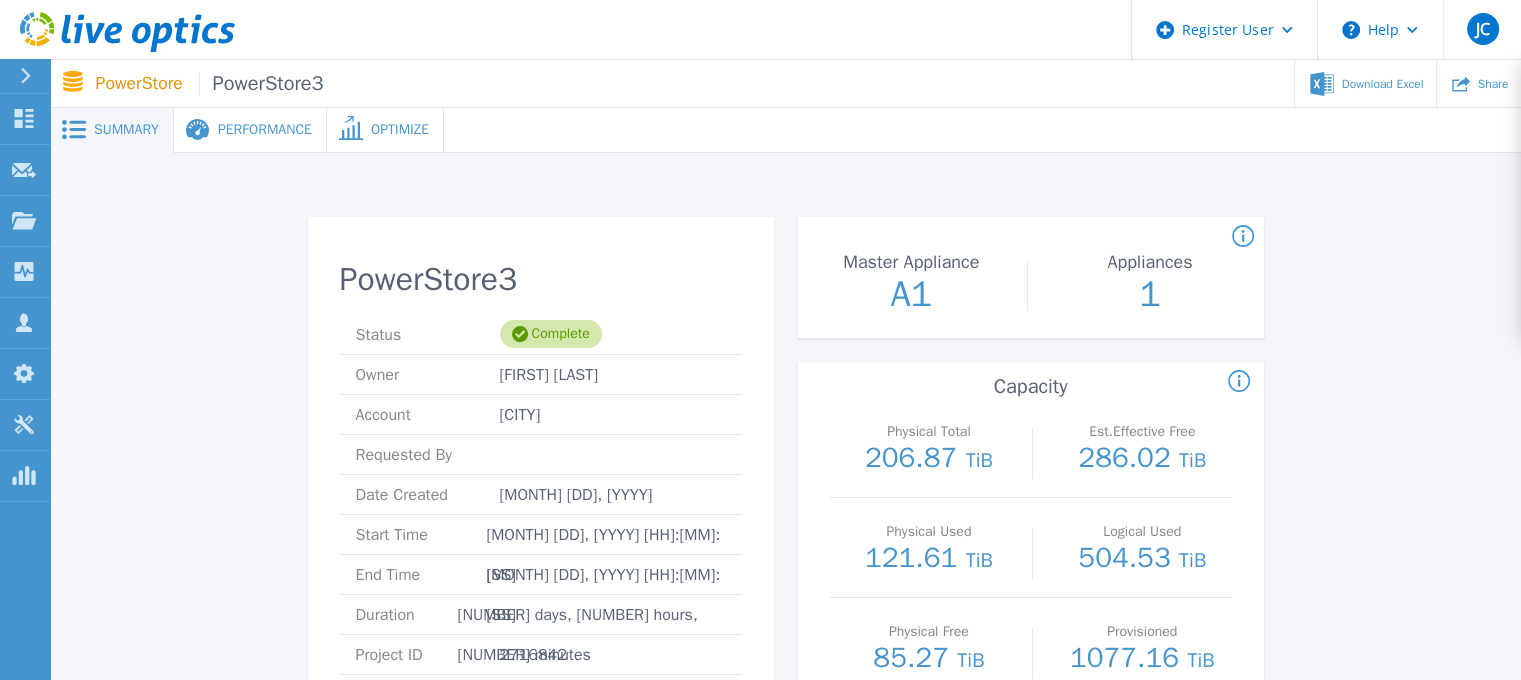 click on "Performance" at bounding box center [265, 130] 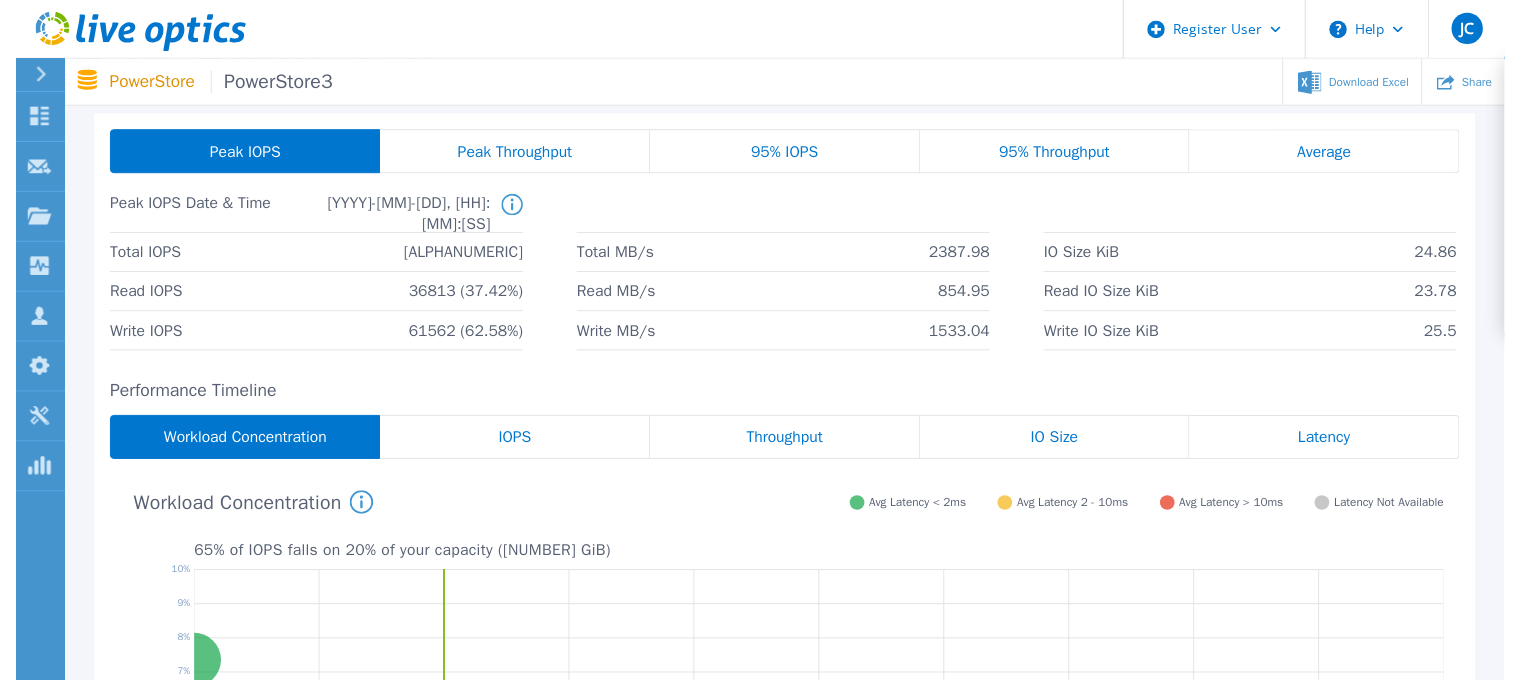 scroll, scrollTop: 0, scrollLeft: 0, axis: both 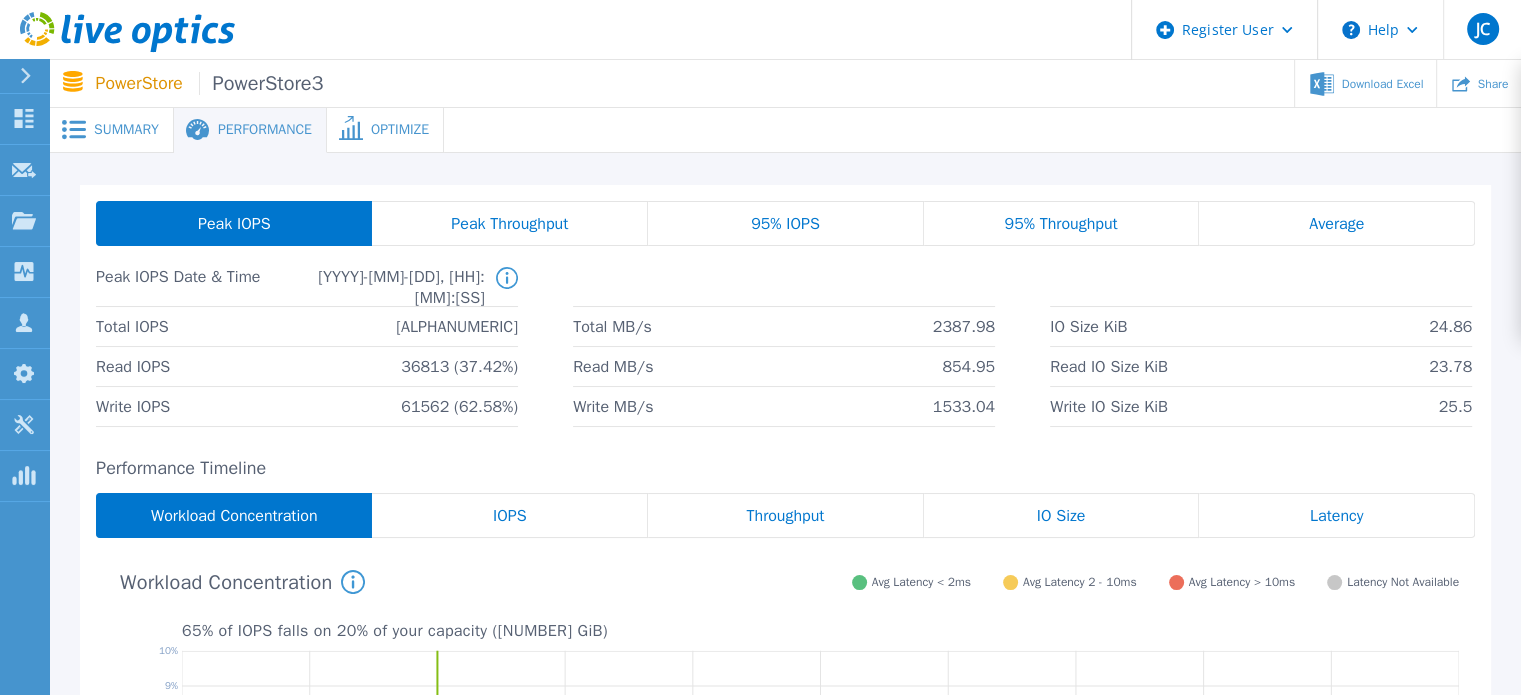click on "Optimize" at bounding box center (400, 130) 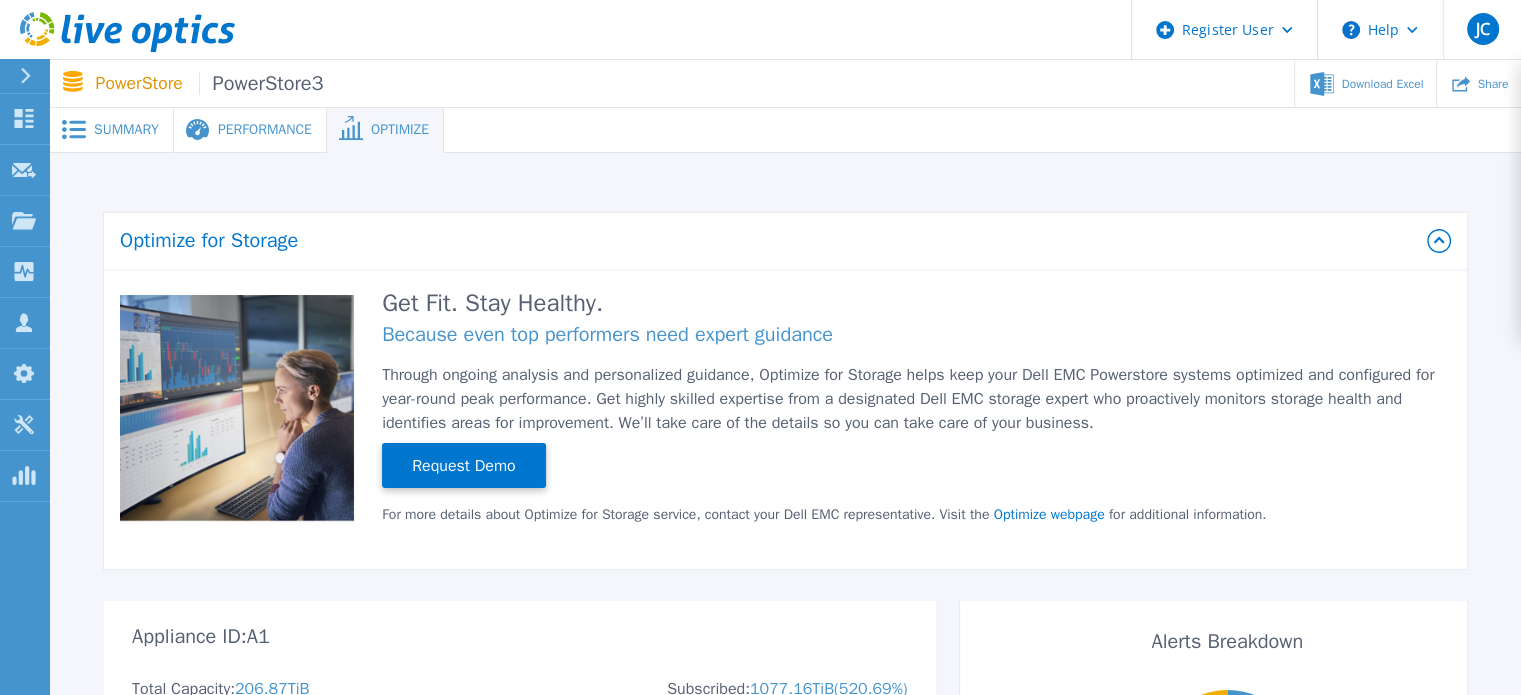 click on "Performance" at bounding box center [265, 130] 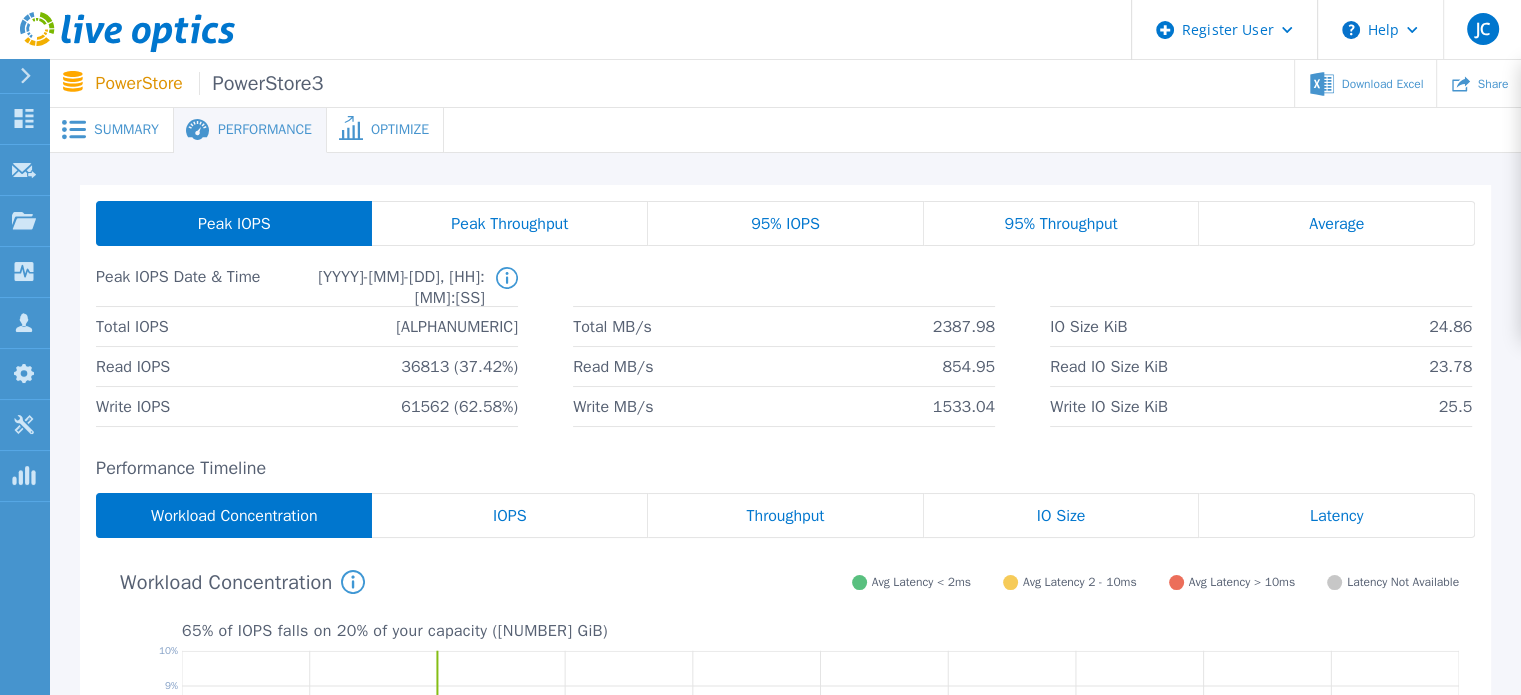 click on "Summary" at bounding box center (126, 130) 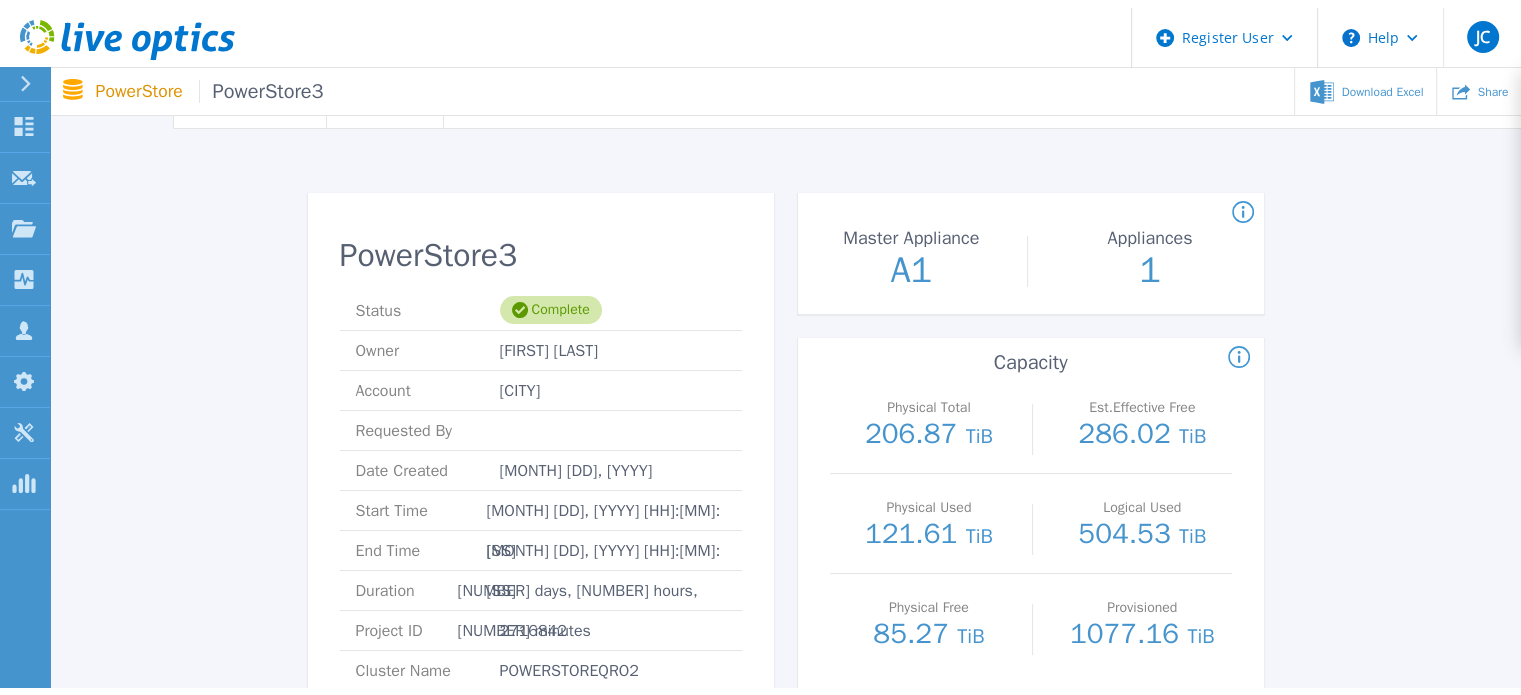 scroll, scrollTop: 0, scrollLeft: 0, axis: both 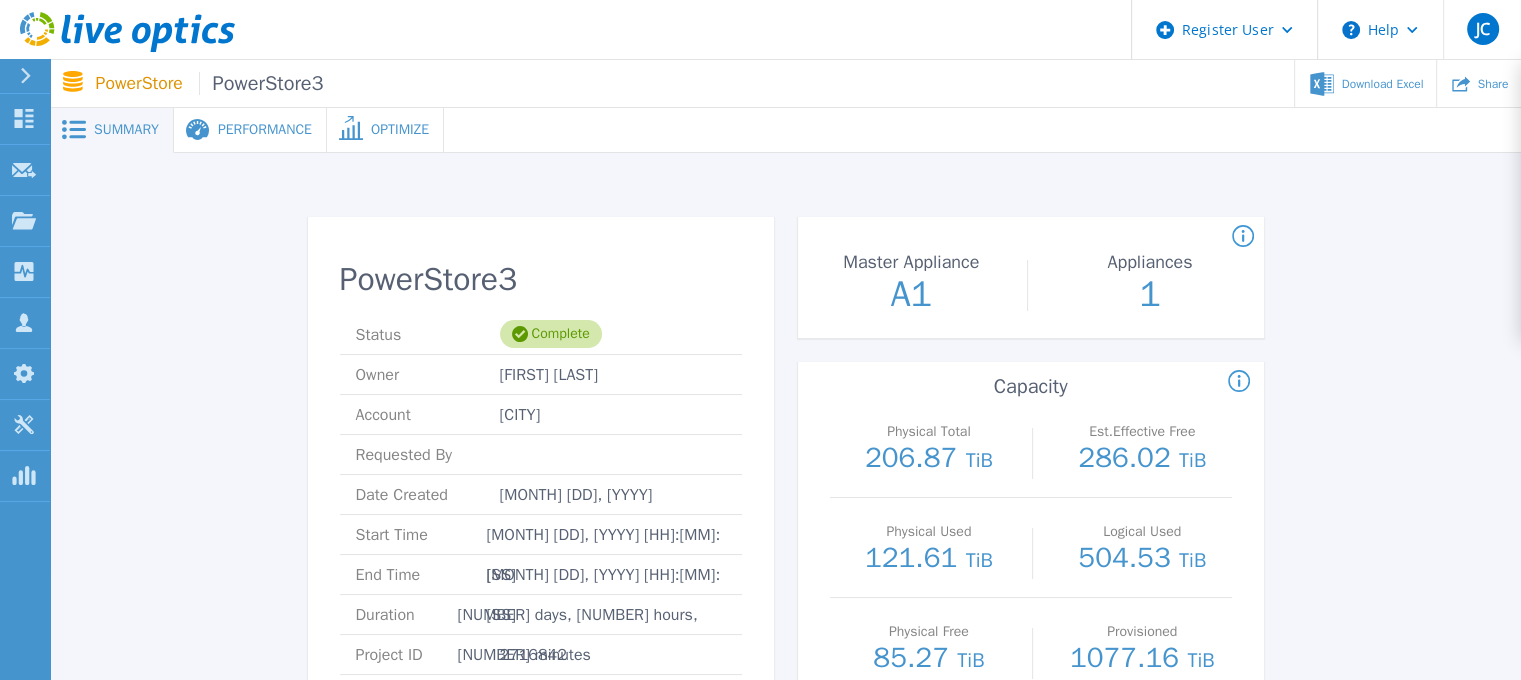 click on "Performance" at bounding box center (265, 130) 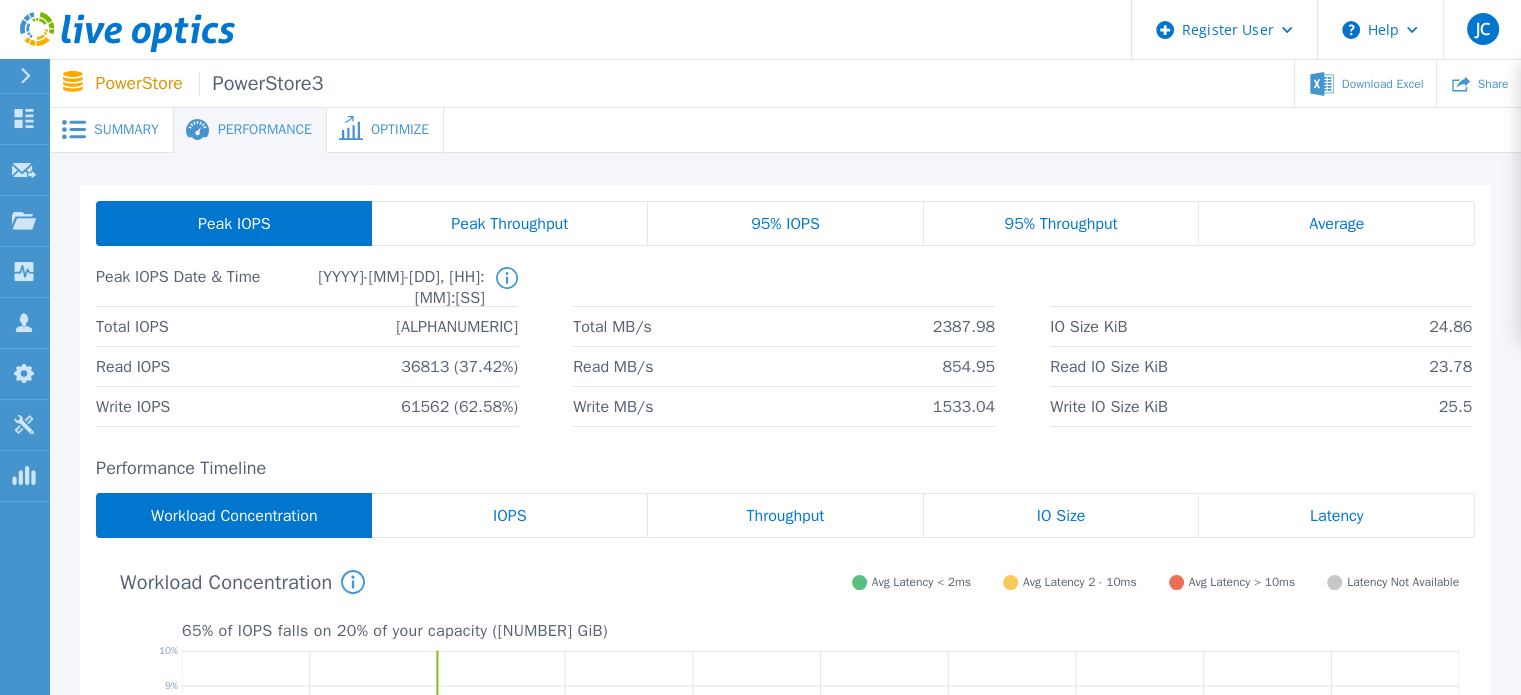 click on "Peak Throughput" at bounding box center (509, 224) 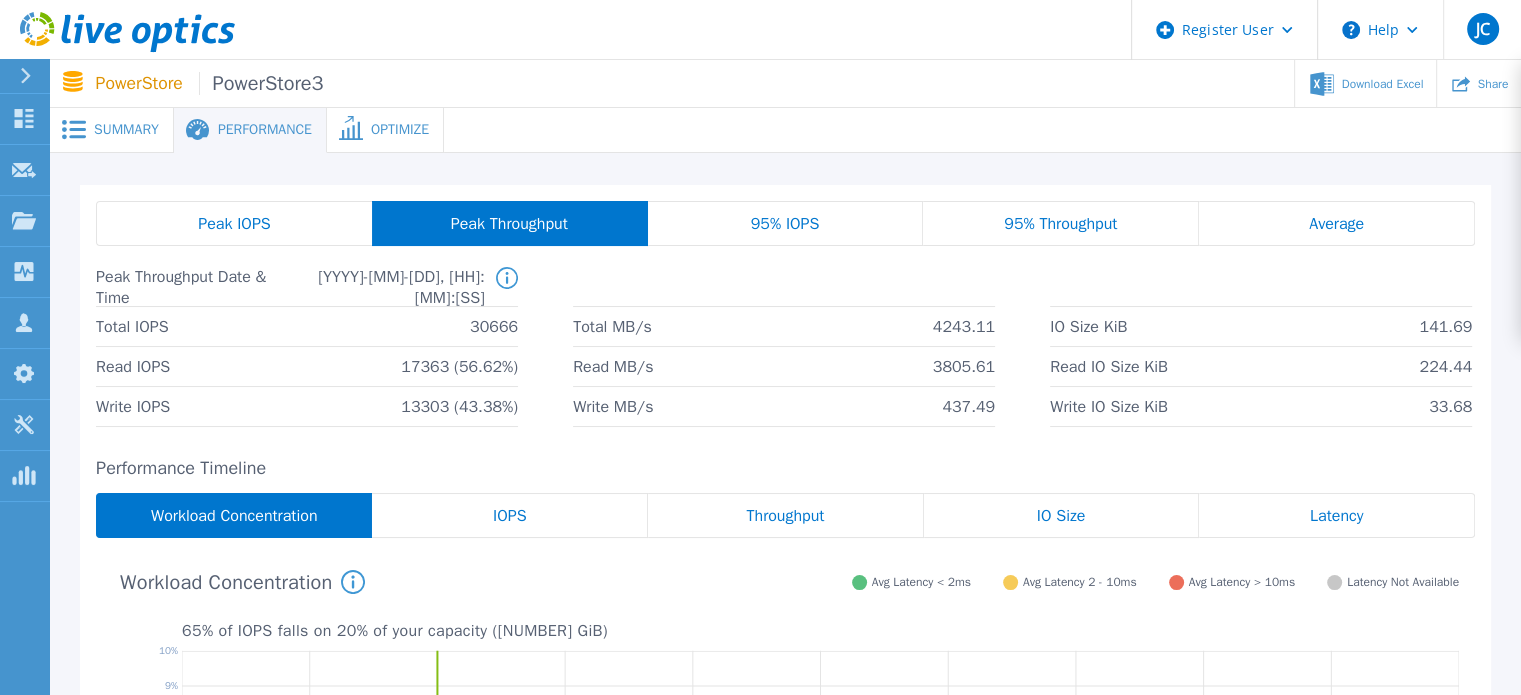 click on "95% IOPS" at bounding box center (786, 223) 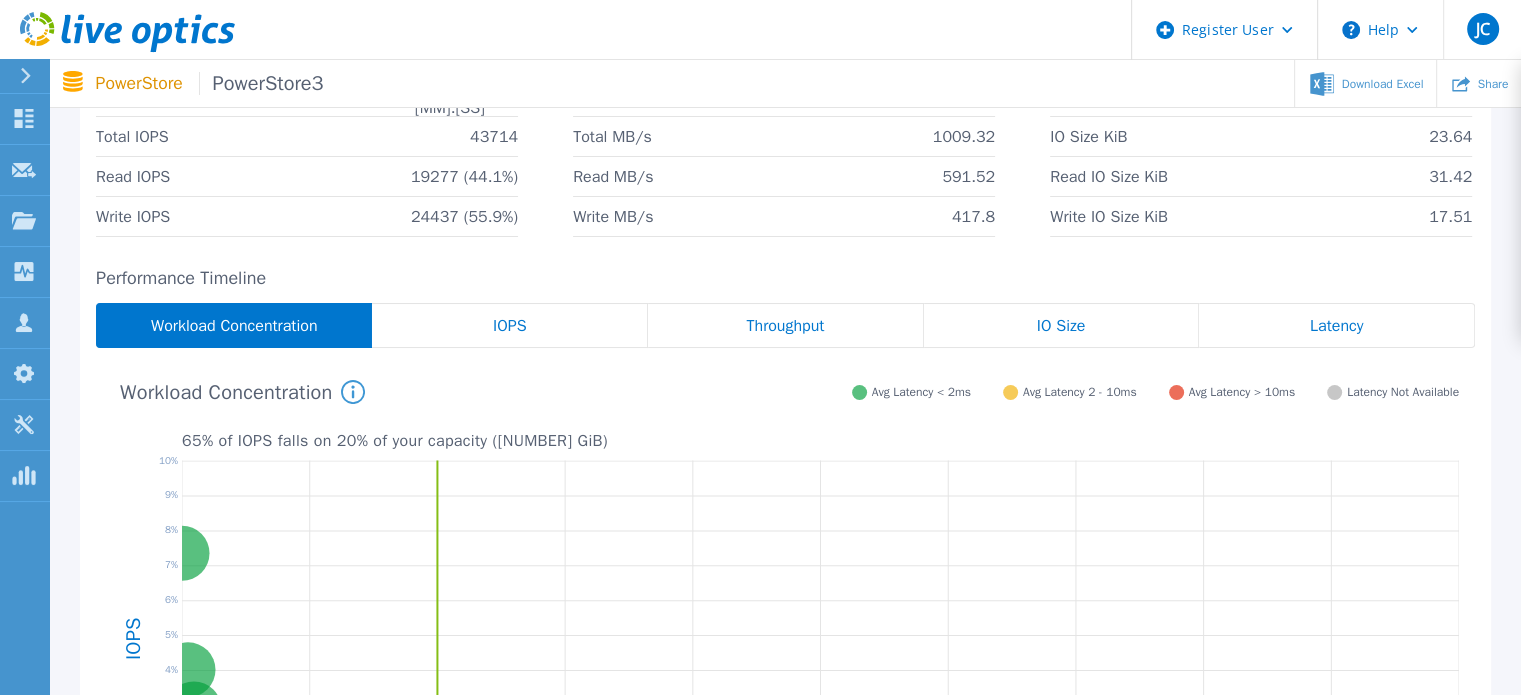 scroll, scrollTop: 141, scrollLeft: 0, axis: vertical 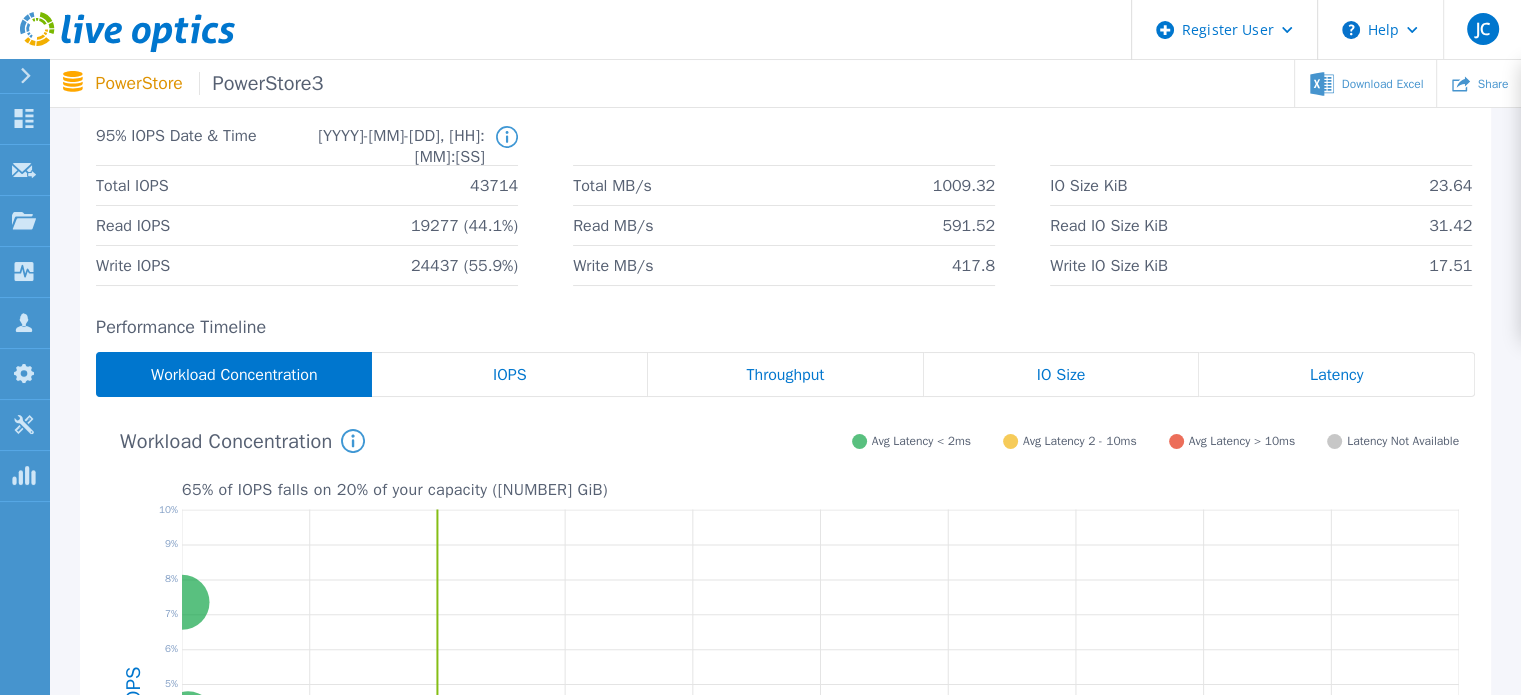 click on "IOPS" at bounding box center [510, 375] 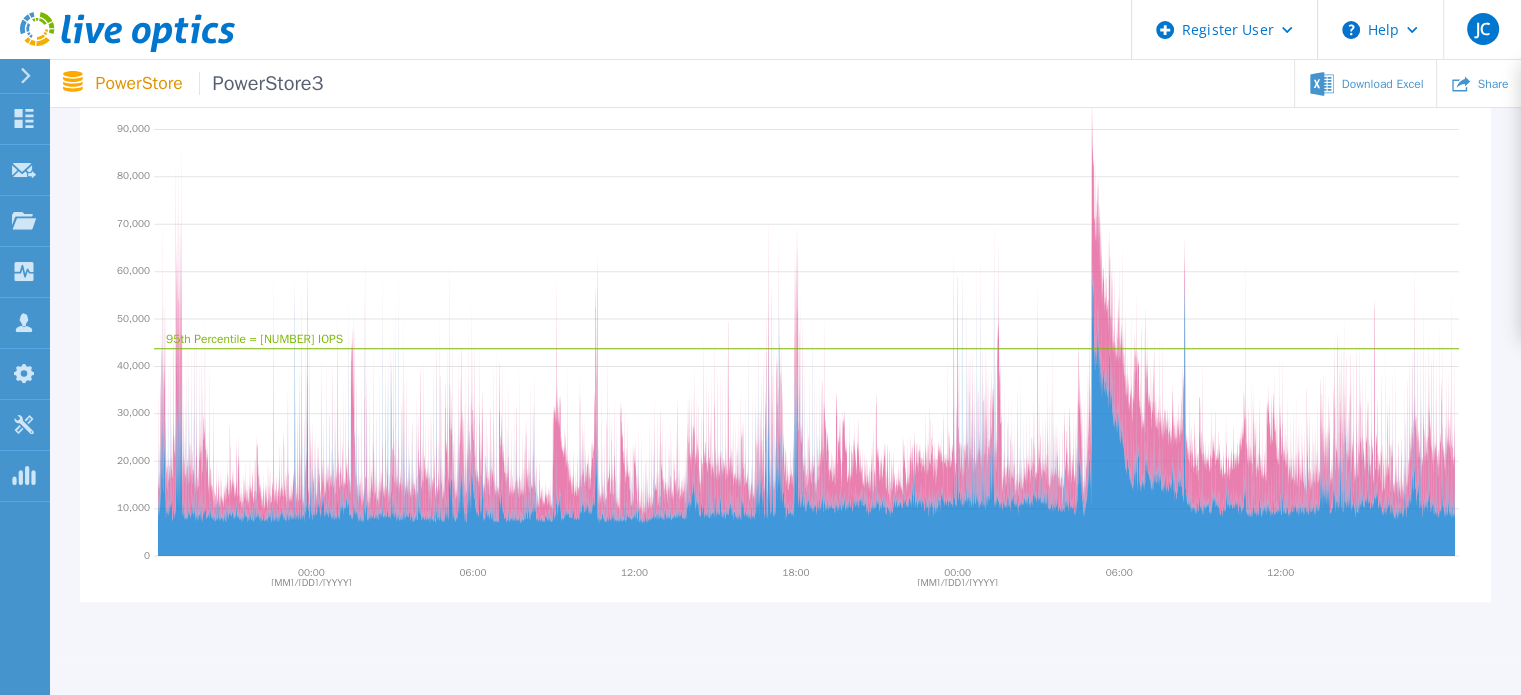 scroll, scrollTop: 0, scrollLeft: 0, axis: both 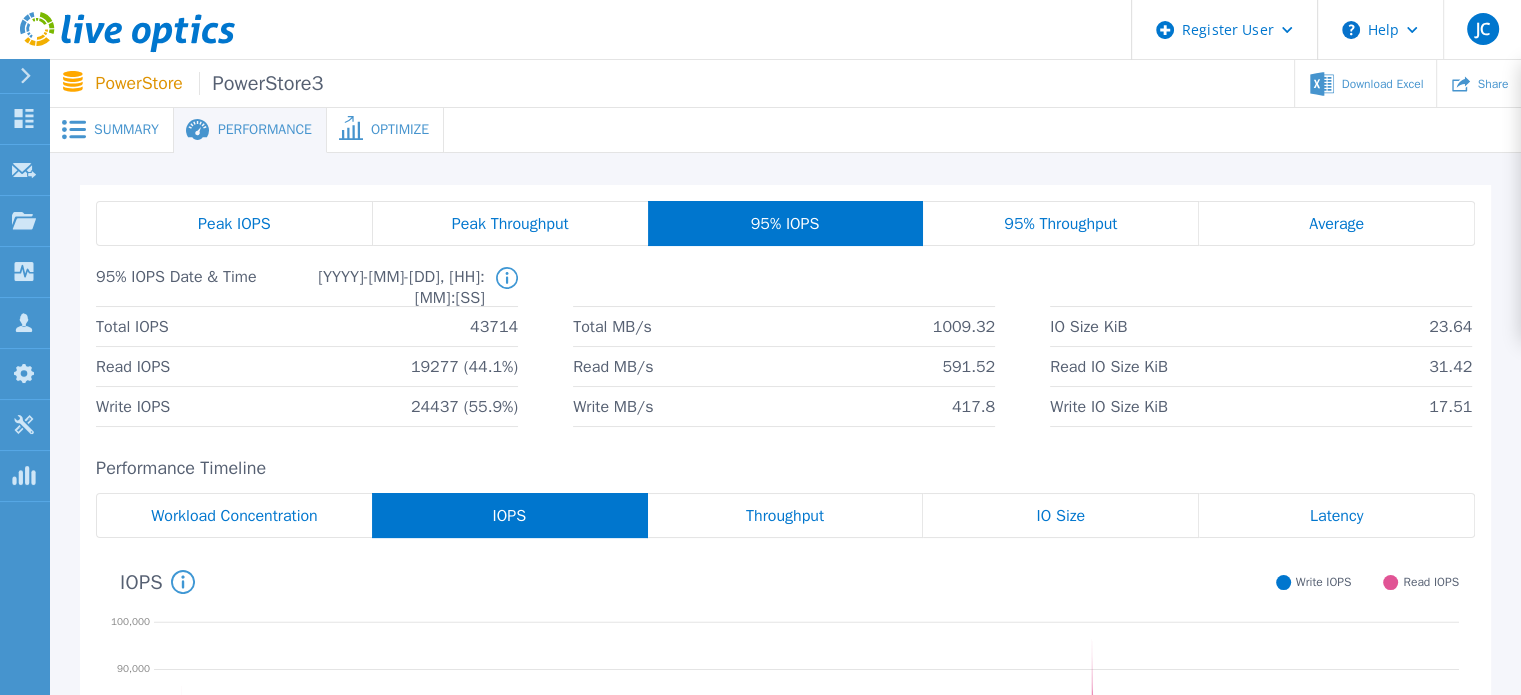 click on "Latency" at bounding box center (1336, 516) 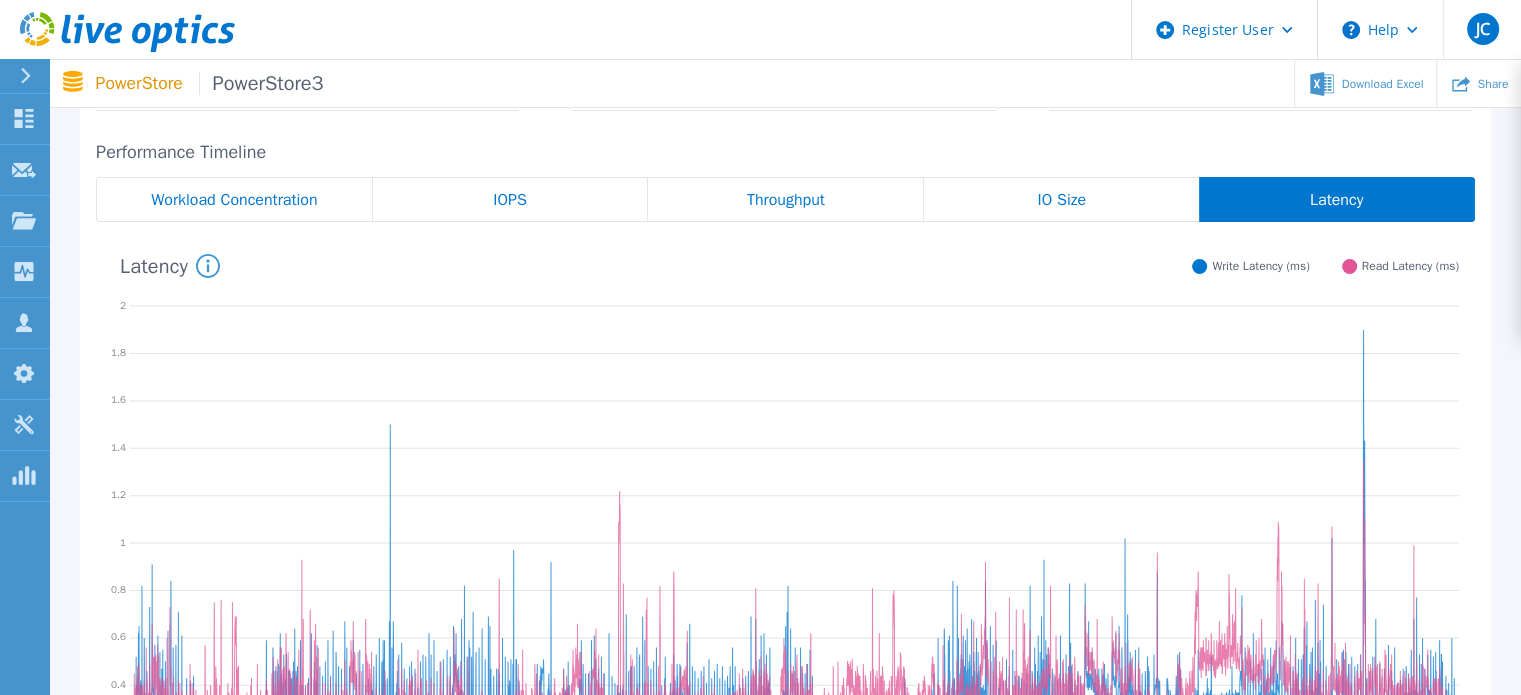 scroll, scrollTop: 200, scrollLeft: 0, axis: vertical 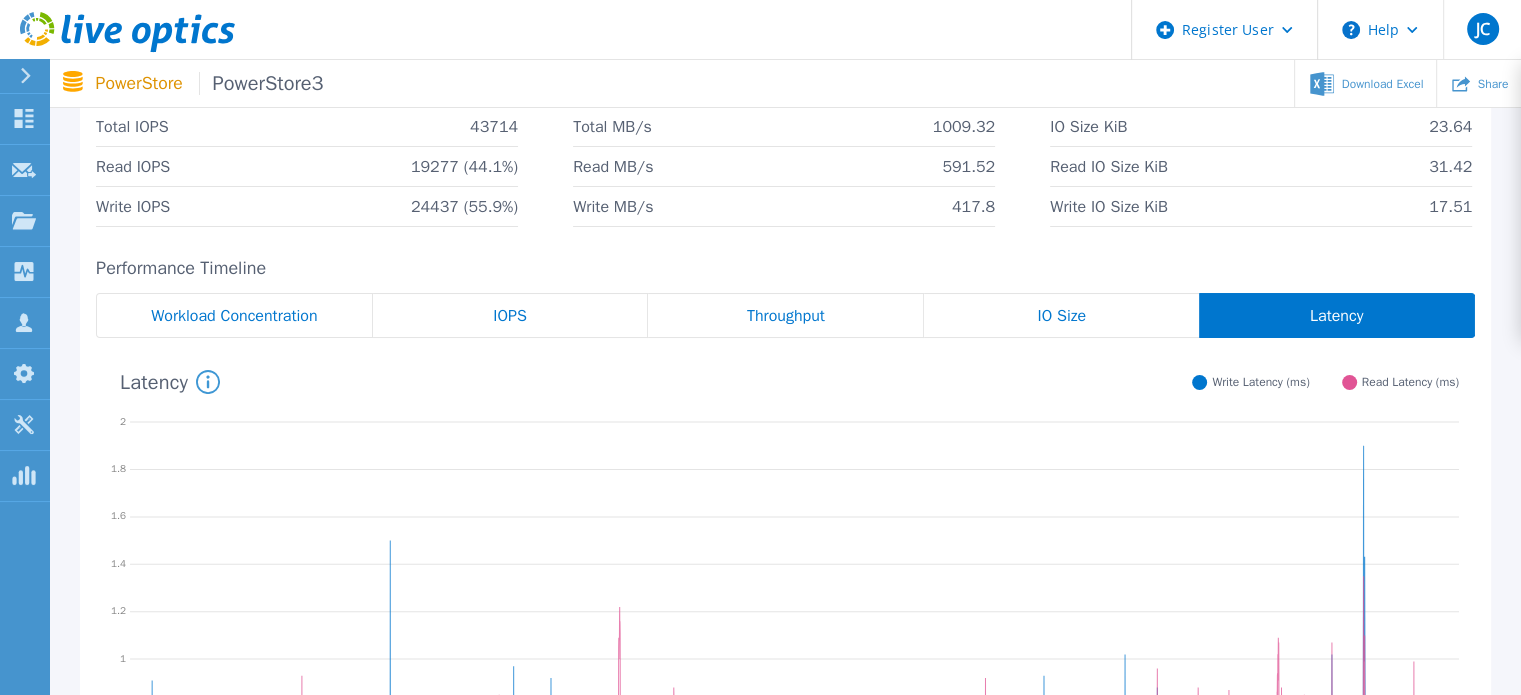 click on "IO Size" at bounding box center (1061, 316) 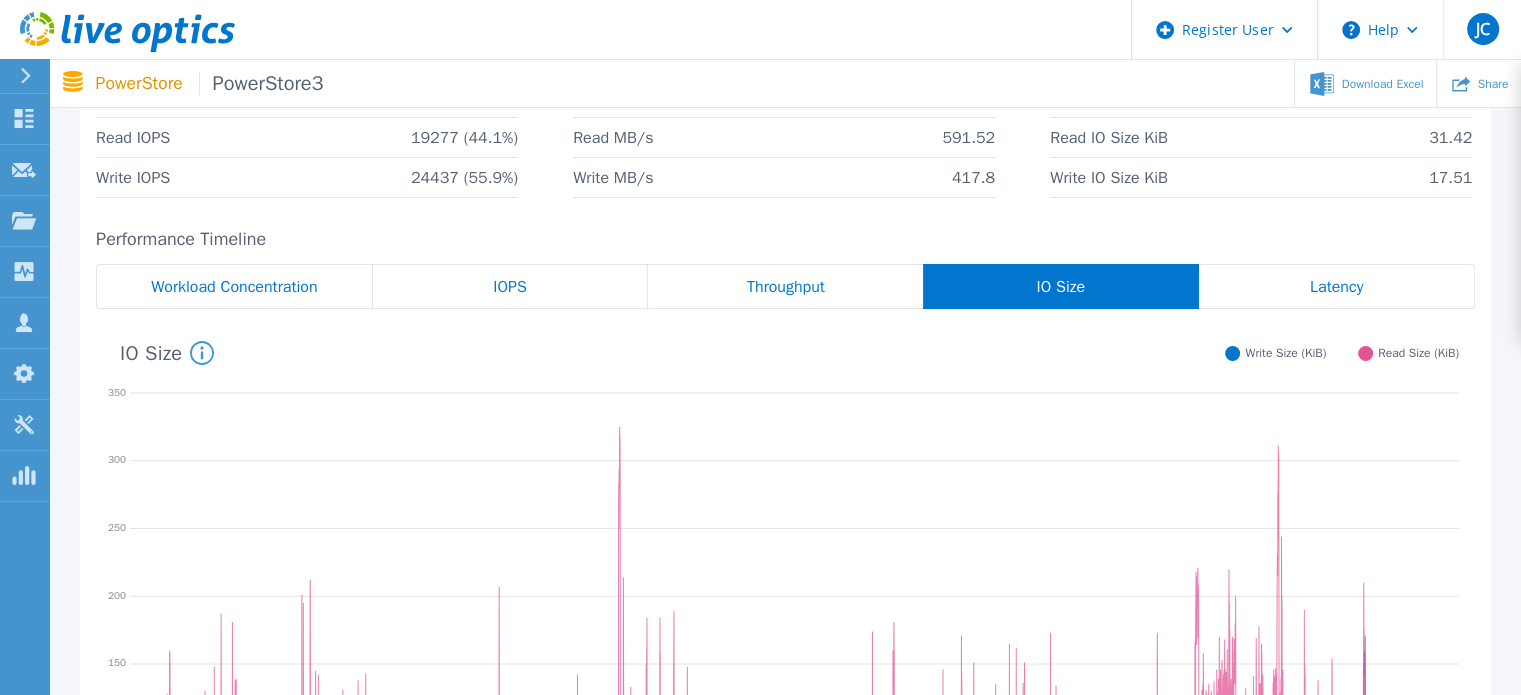 scroll, scrollTop: 200, scrollLeft: 0, axis: vertical 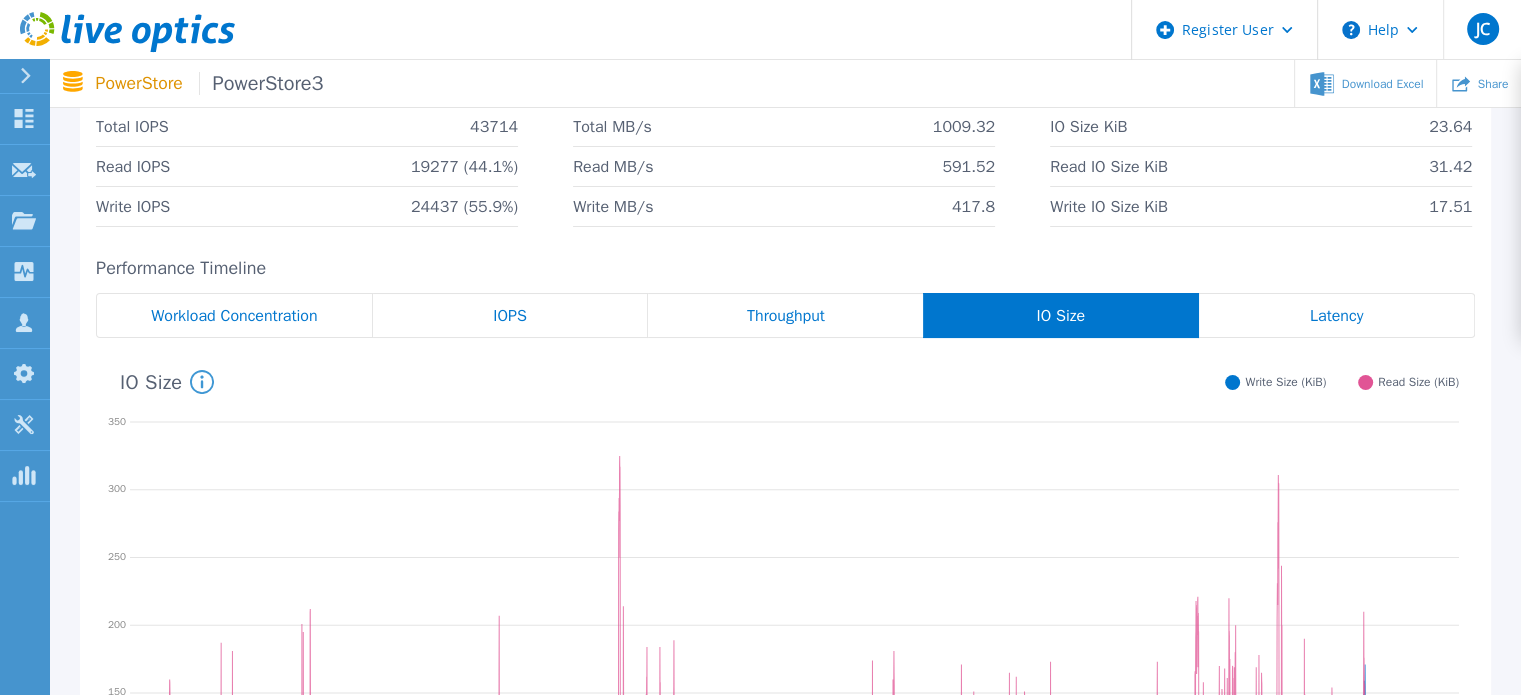 click on "Throughput" at bounding box center (785, 315) 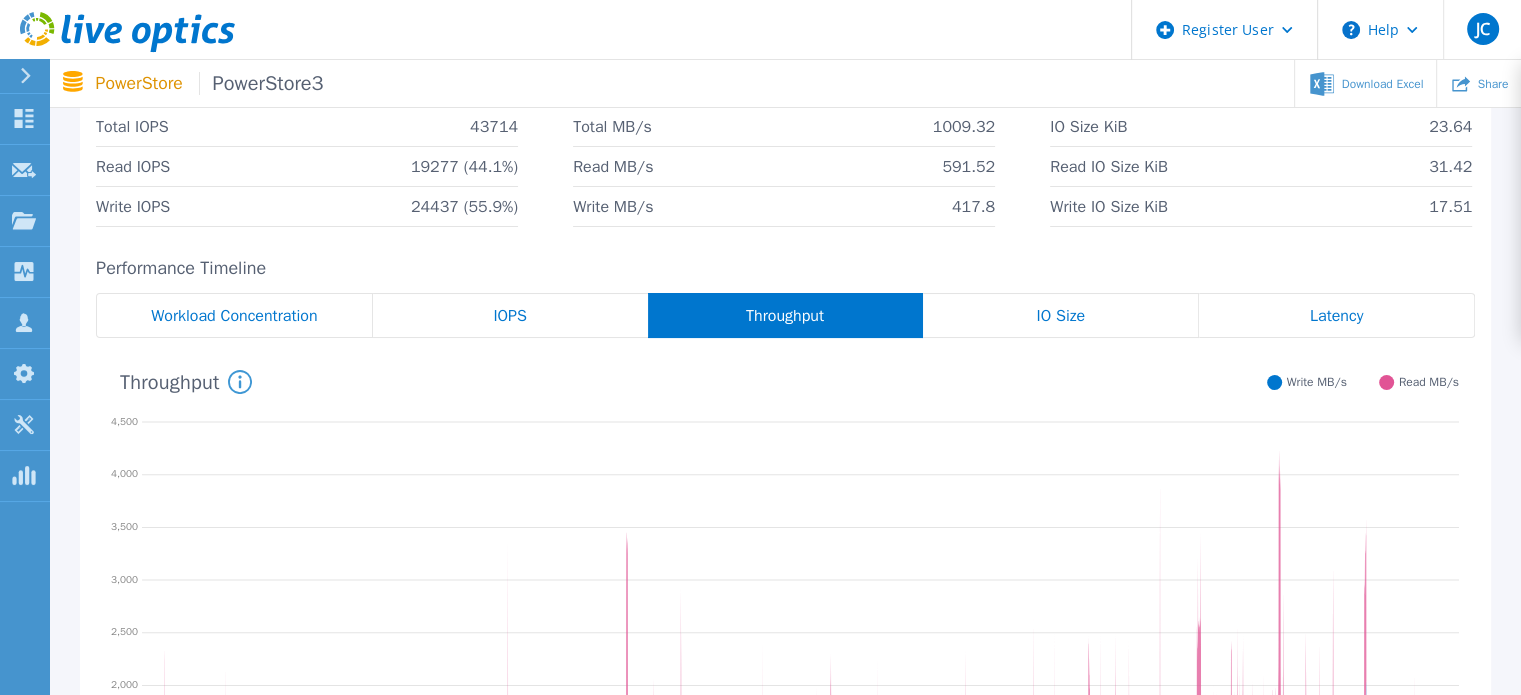 click on "IOPS" at bounding box center (510, 316) 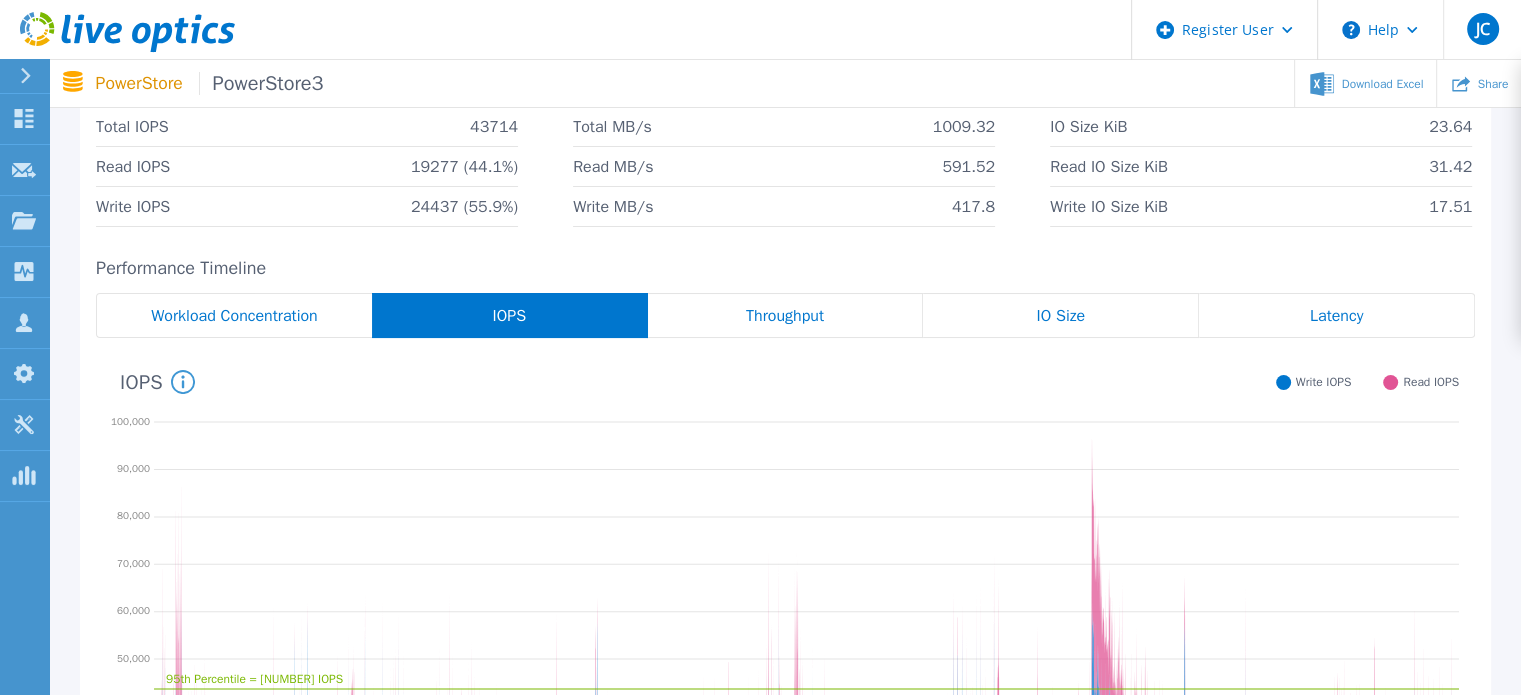 scroll, scrollTop: 0, scrollLeft: 0, axis: both 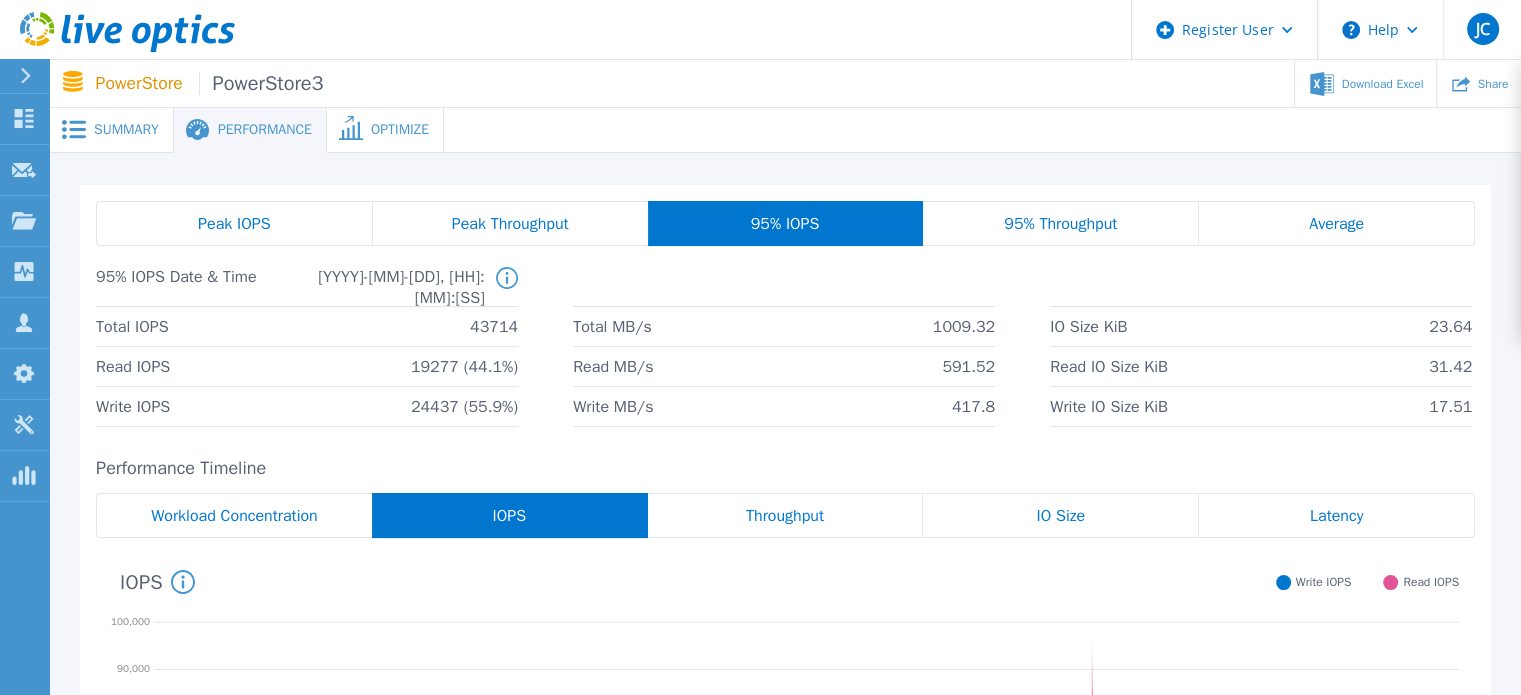 click on "Average" at bounding box center [1336, 224] 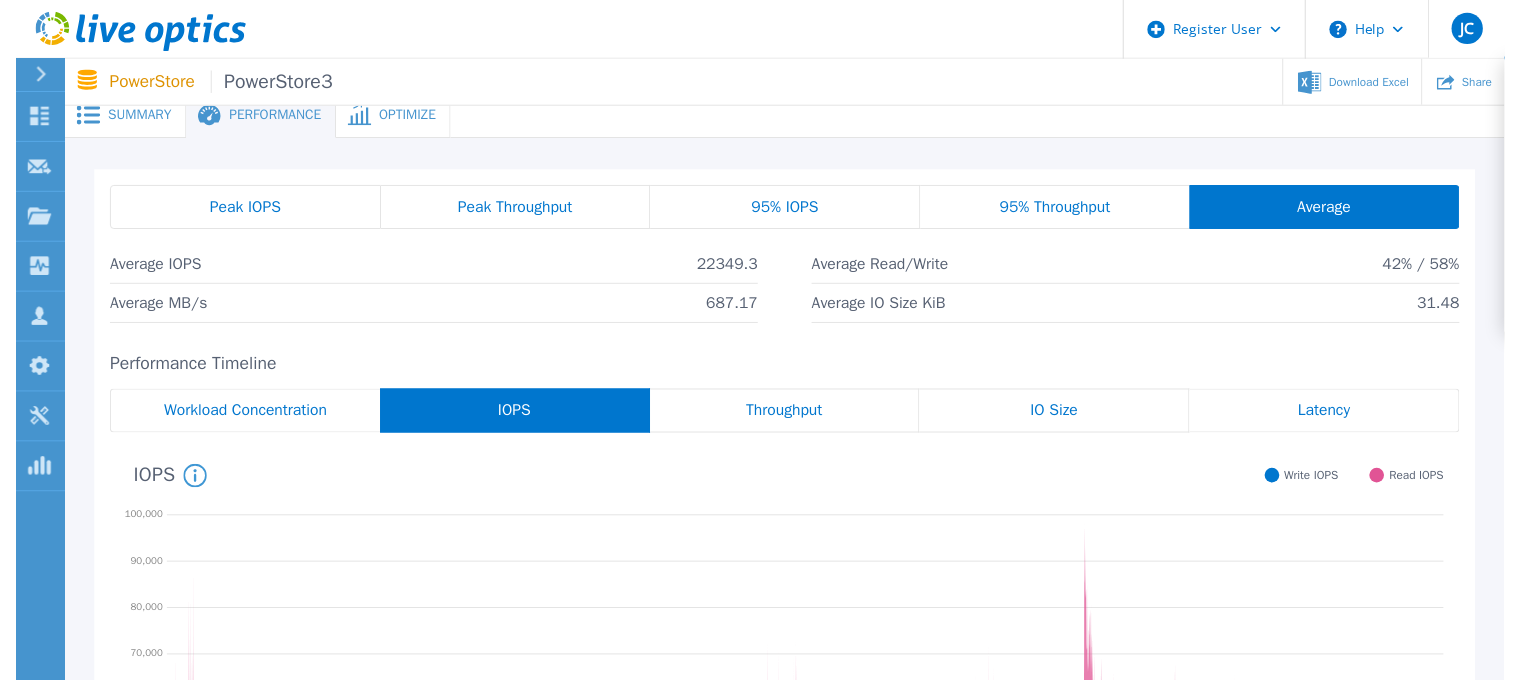 scroll, scrollTop: 0, scrollLeft: 0, axis: both 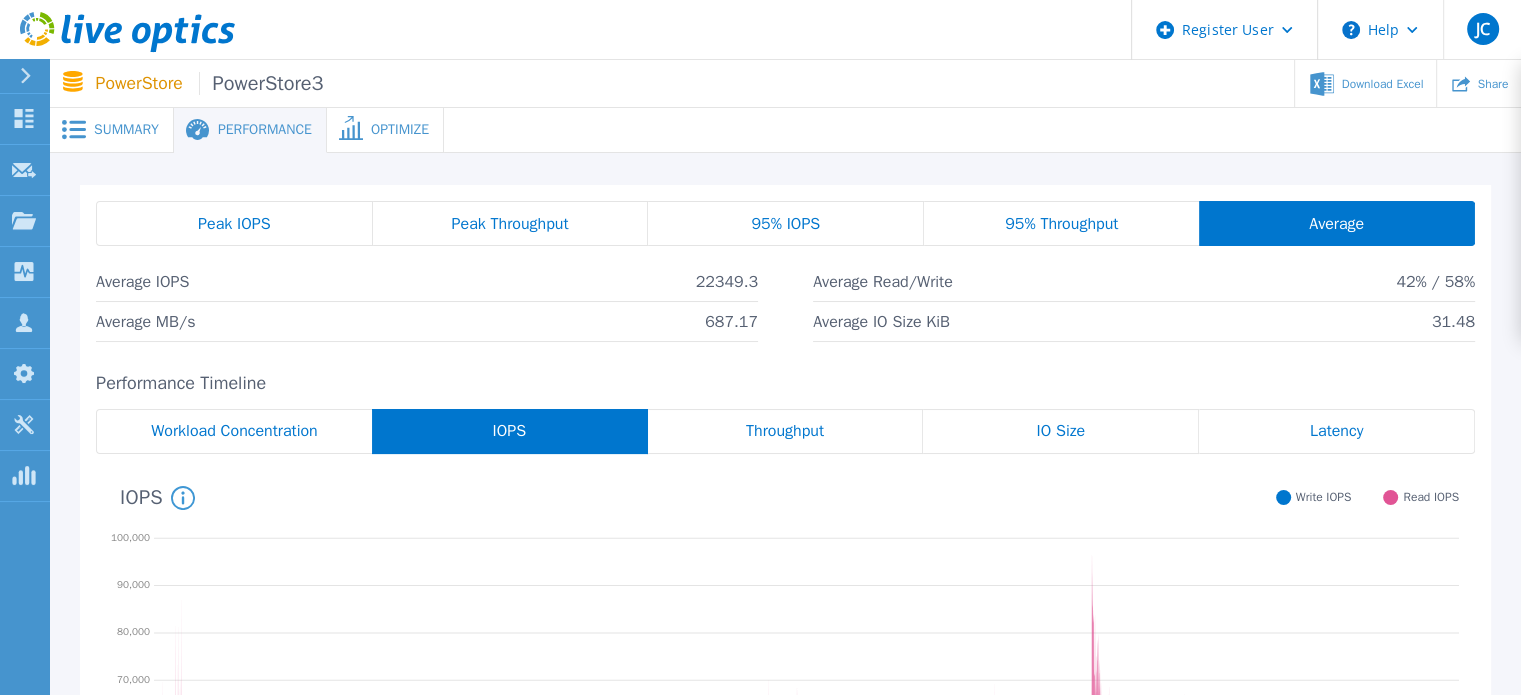 click on "Summary" at bounding box center [126, 130] 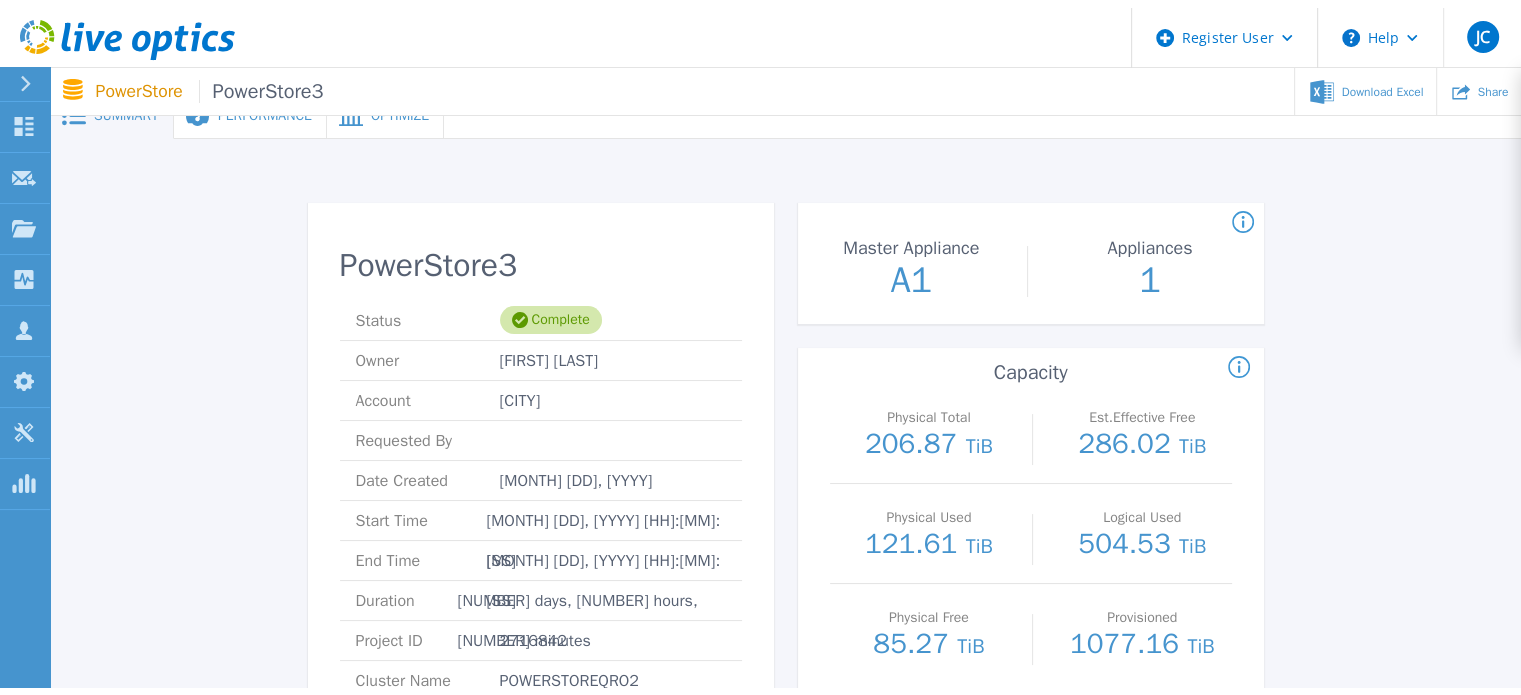 scroll, scrollTop: 0, scrollLeft: 0, axis: both 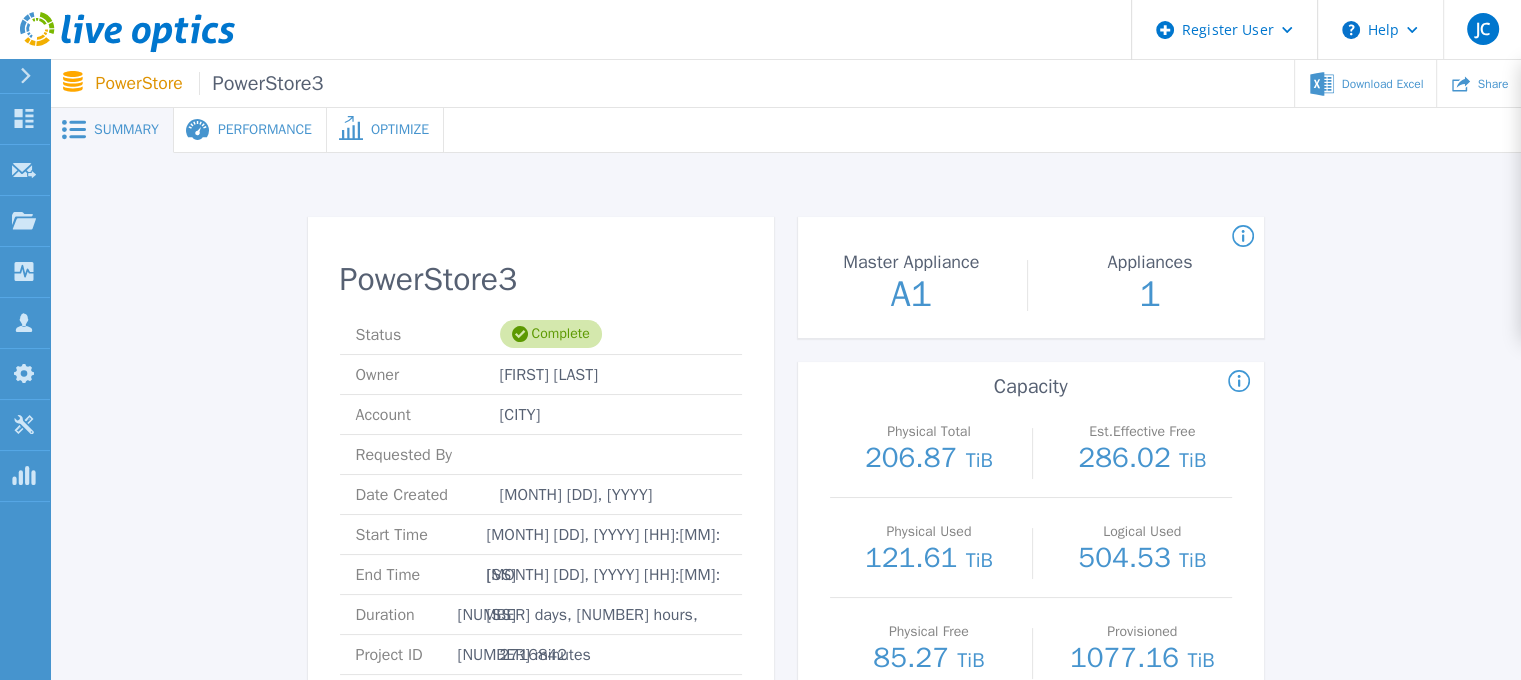 click on "Performance" at bounding box center [265, 130] 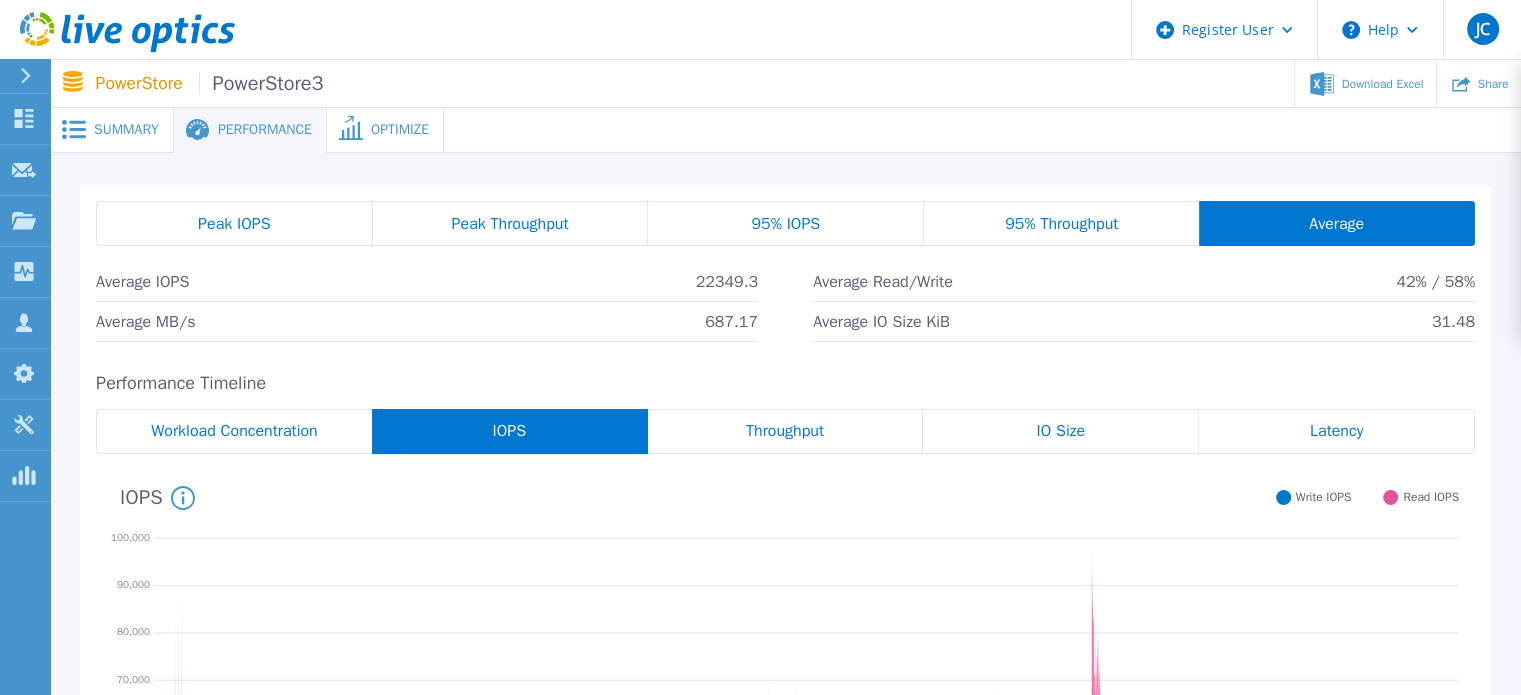 click on "Workload Concentration" at bounding box center [234, 431] 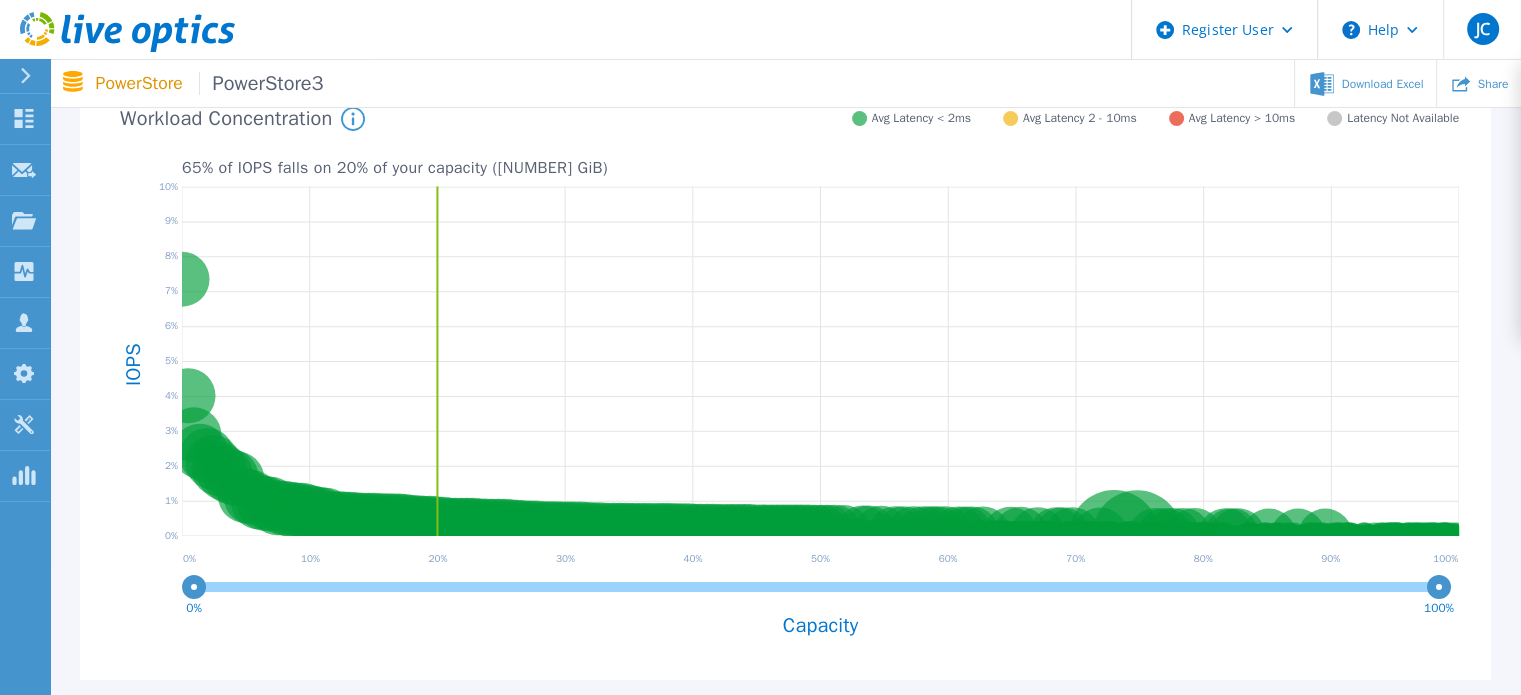scroll, scrollTop: 500, scrollLeft: 0, axis: vertical 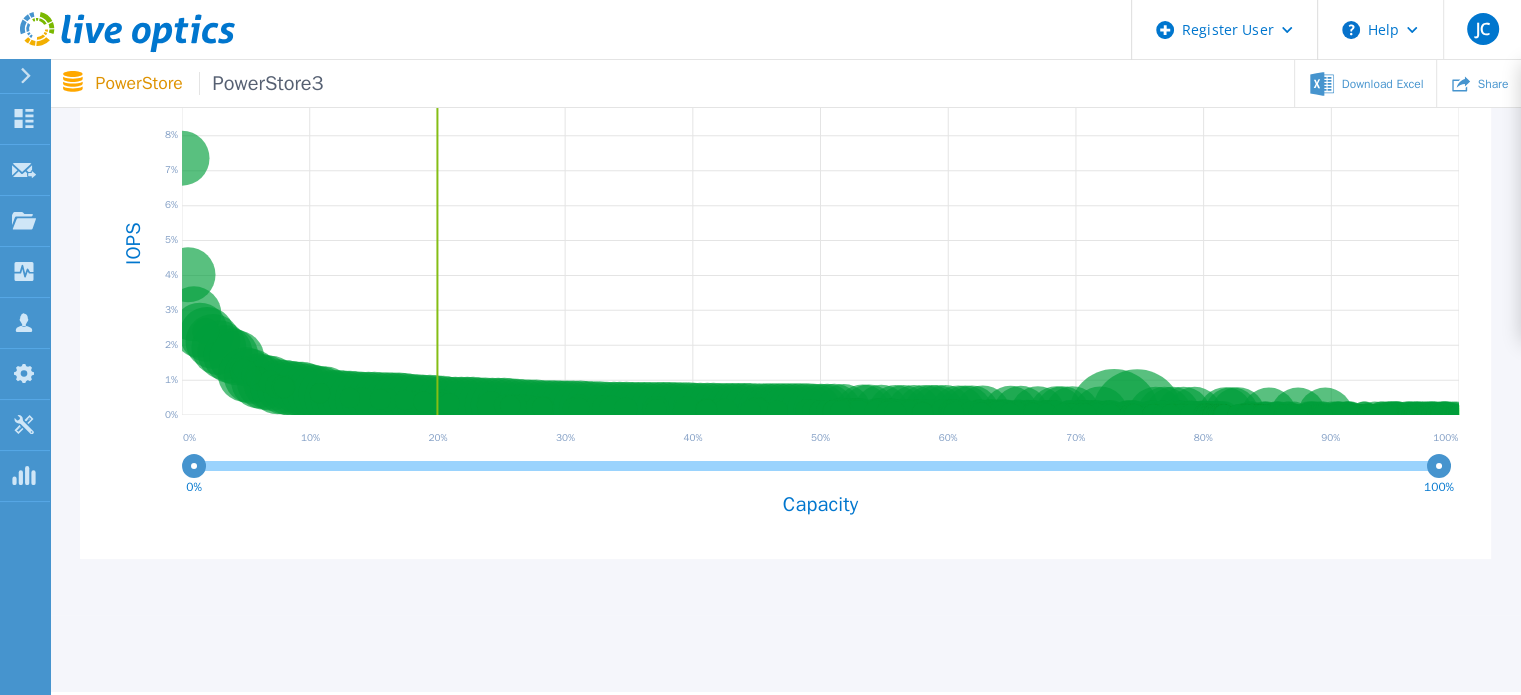 click 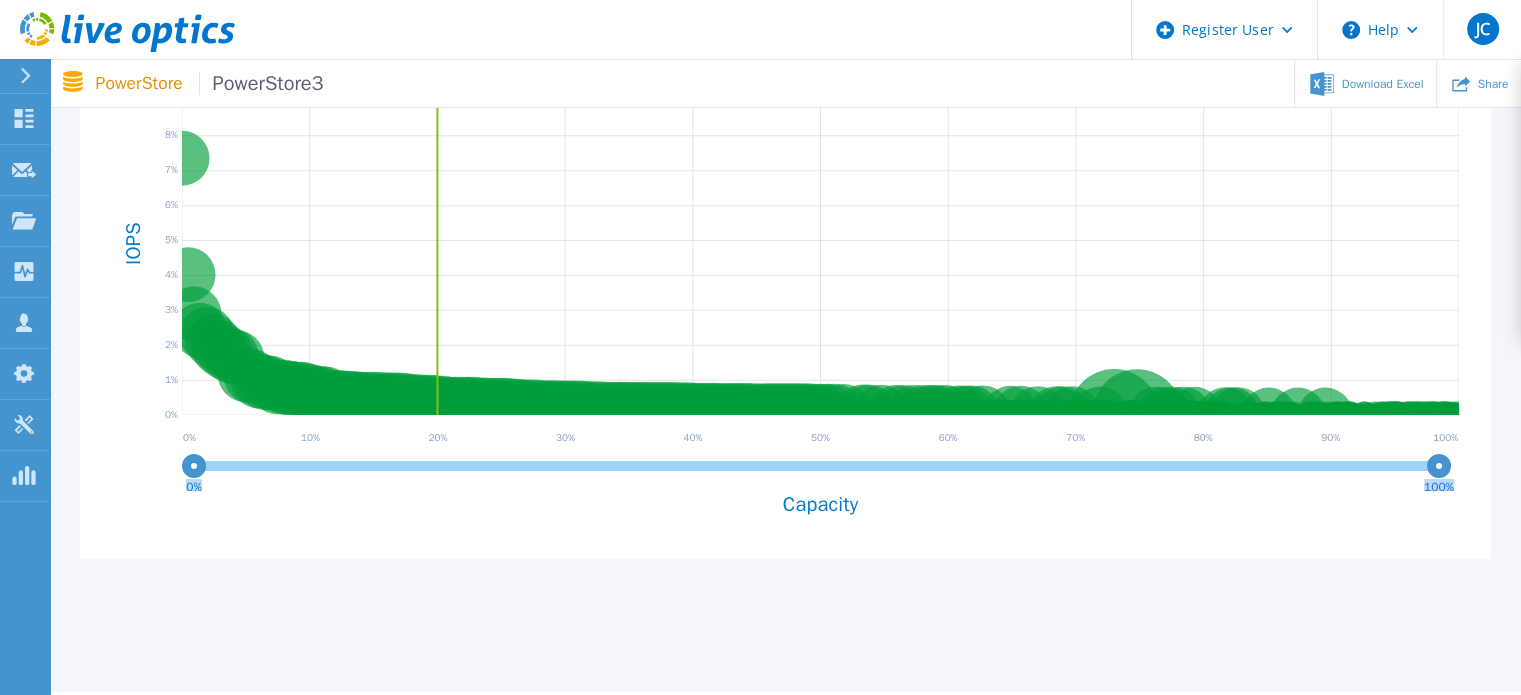 drag, startPoint x: 1452, startPoint y: 467, endPoint x: 1407, endPoint y: 467, distance: 45 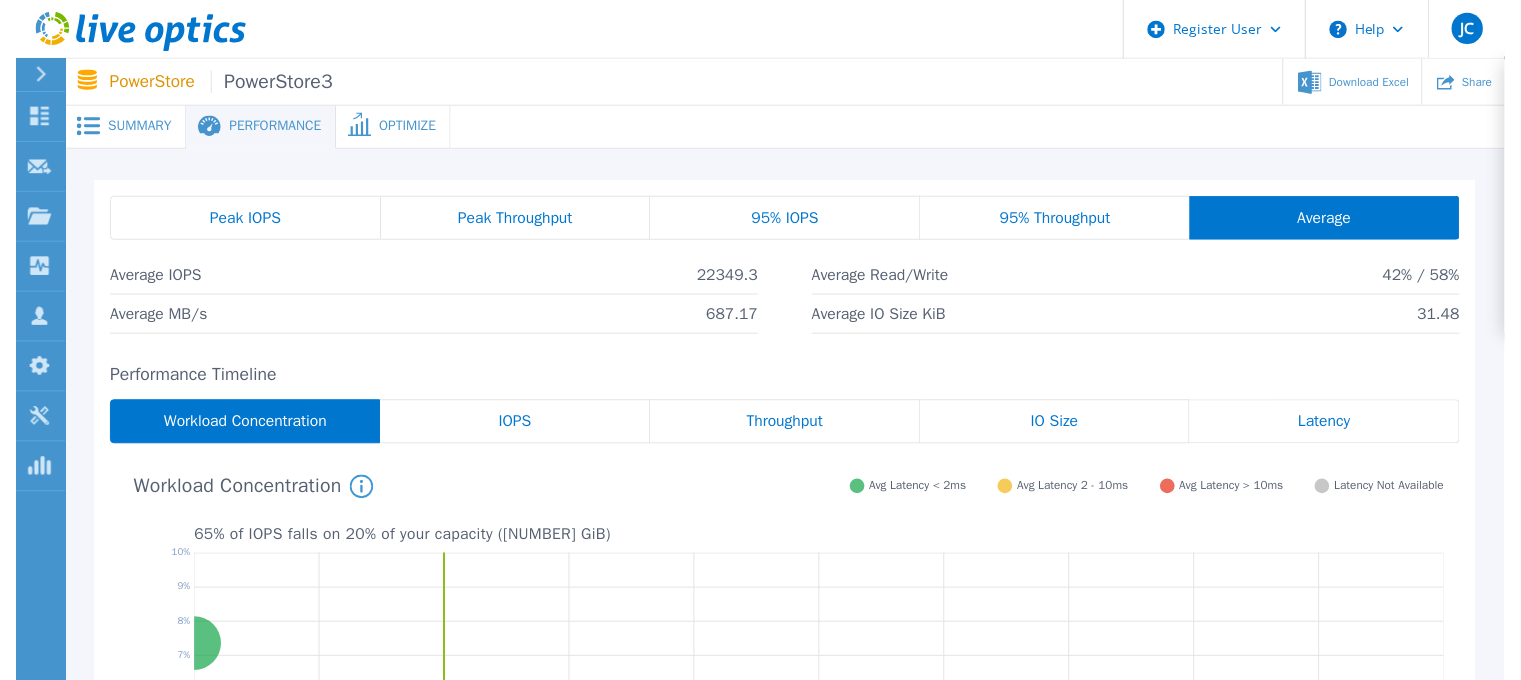 scroll, scrollTop: 0, scrollLeft: 0, axis: both 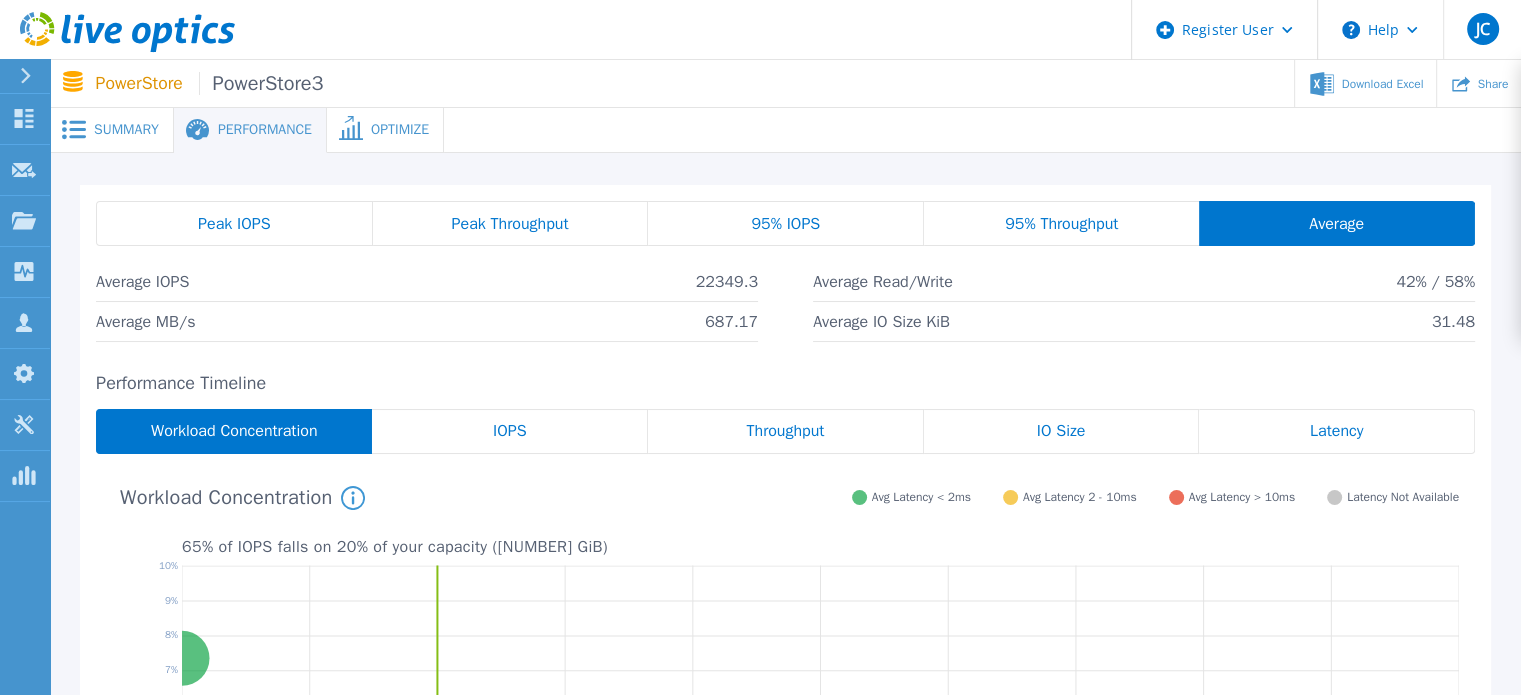 click on "Summary" at bounding box center (126, 130) 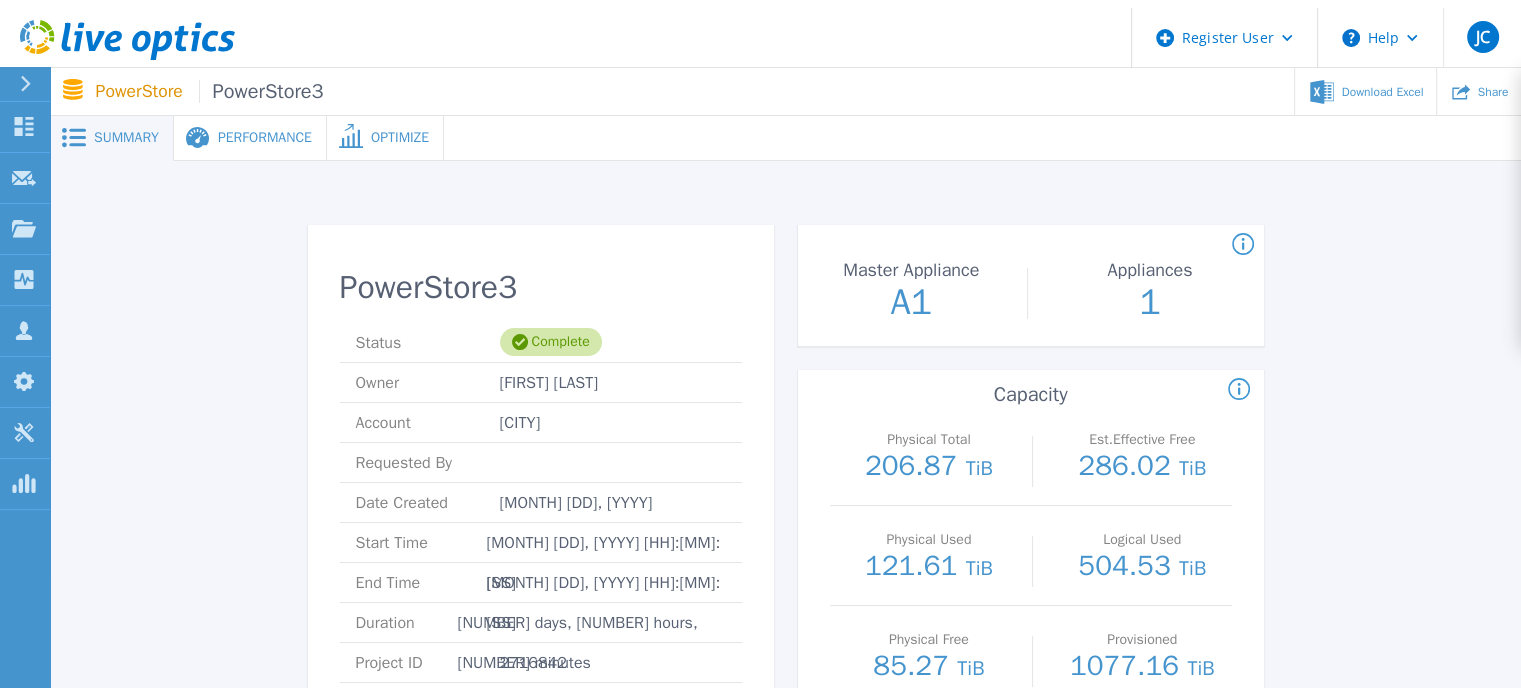 scroll, scrollTop: 0, scrollLeft: 0, axis: both 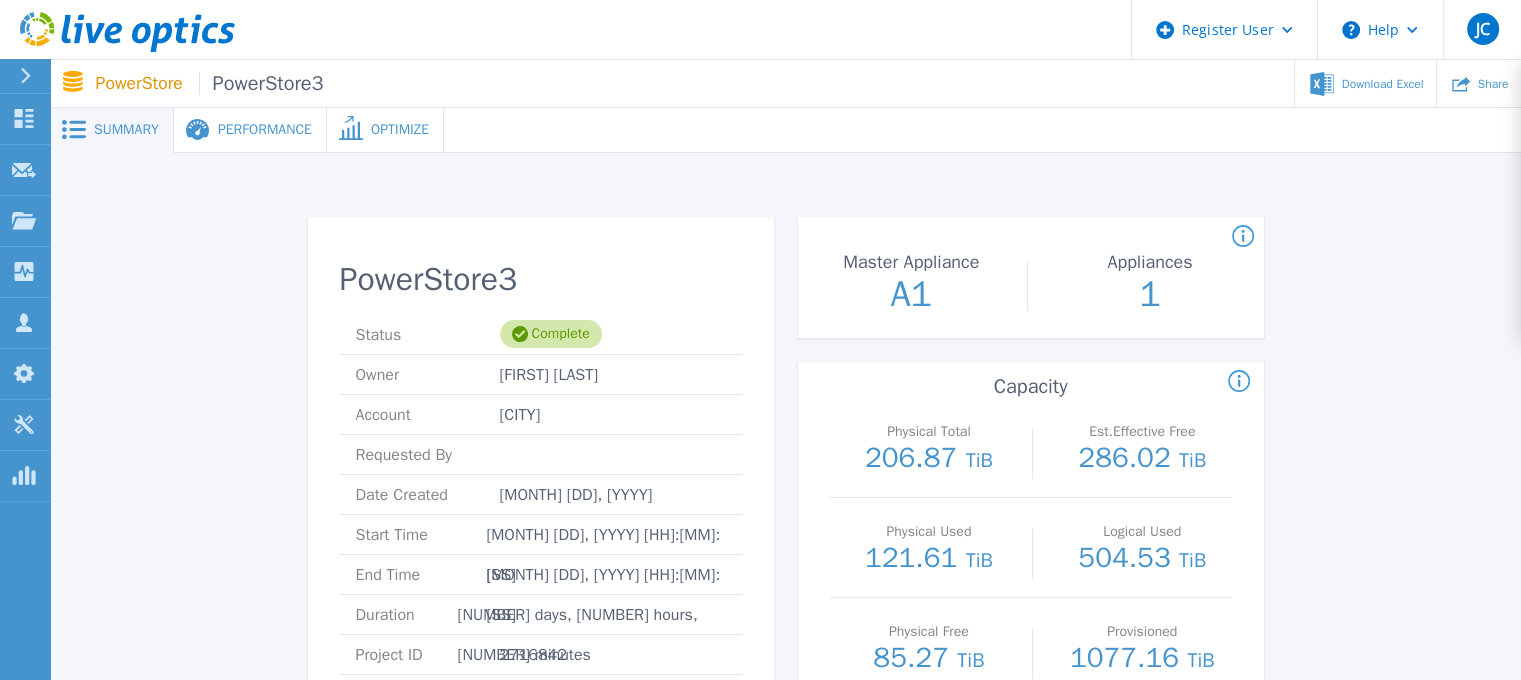 click on "Performance" at bounding box center (265, 130) 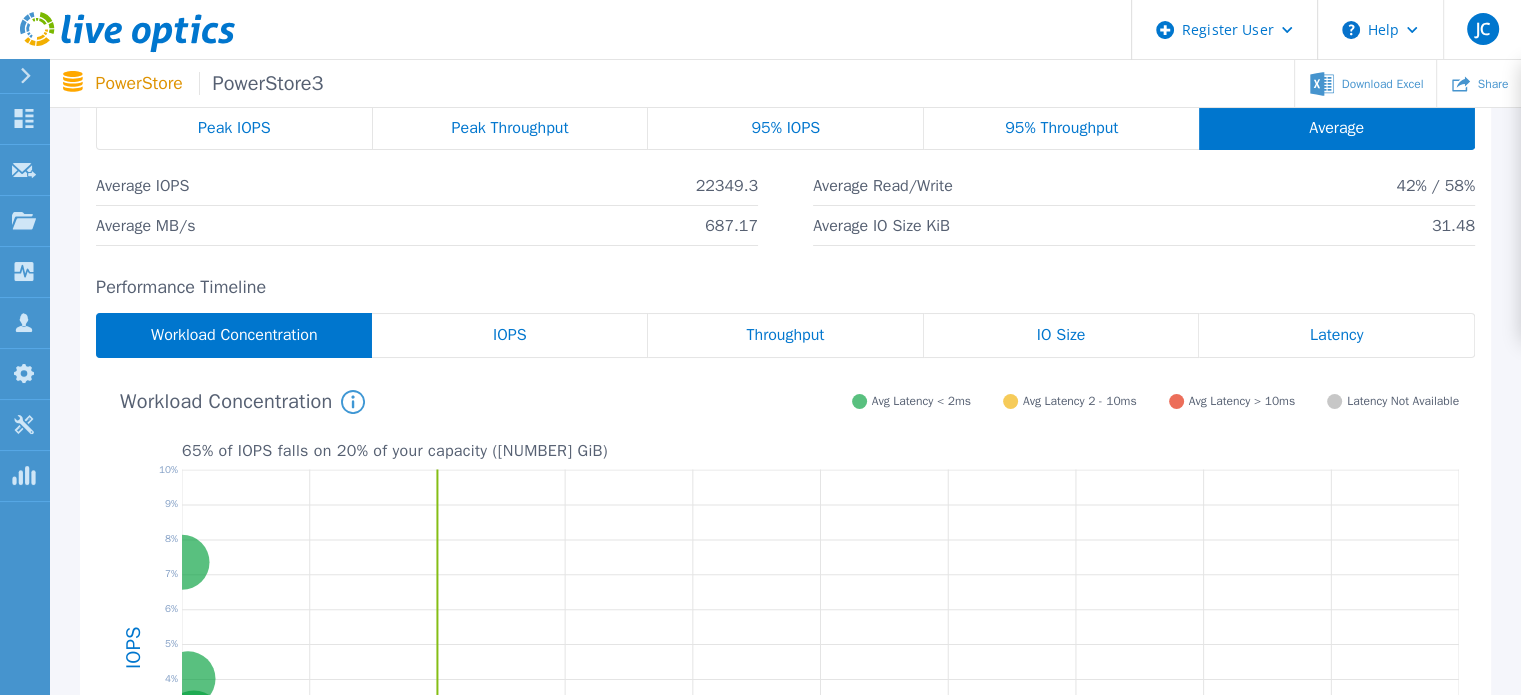 scroll, scrollTop: 0, scrollLeft: 0, axis: both 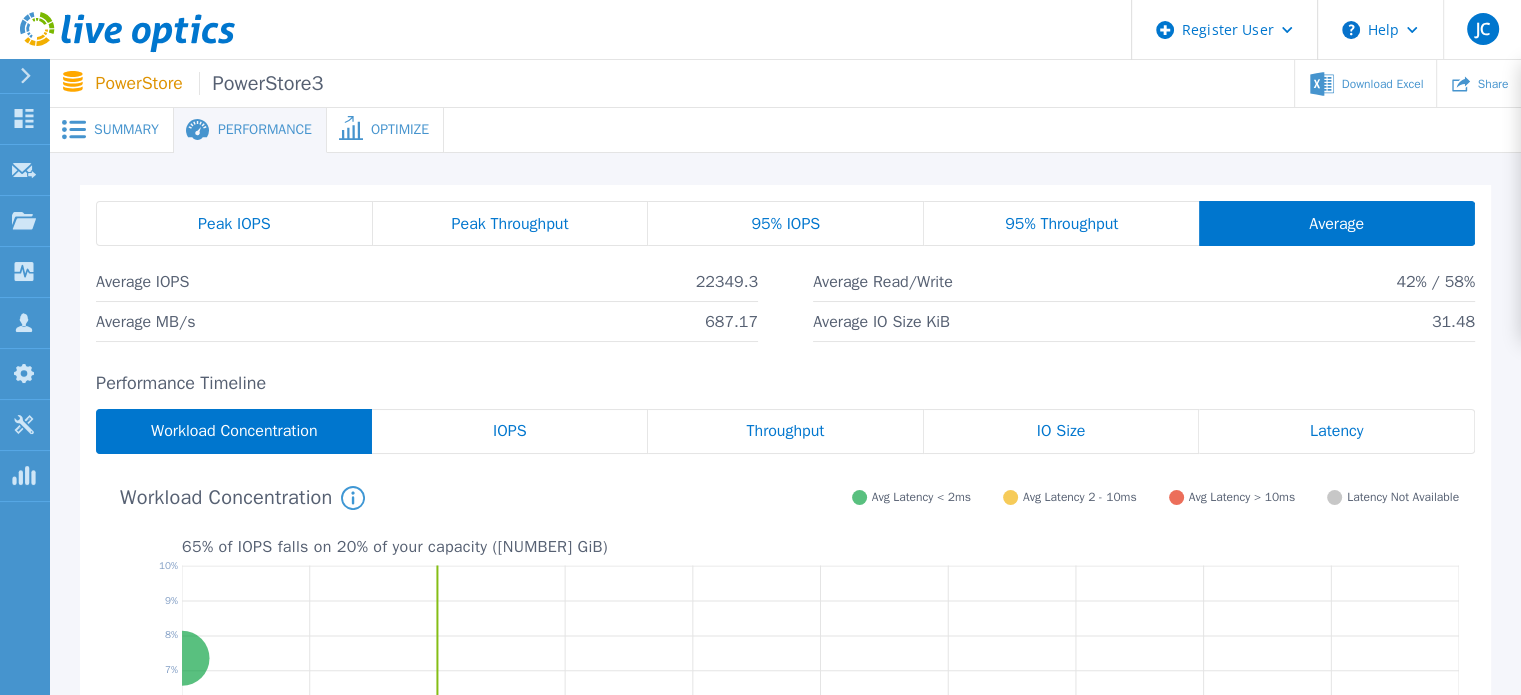 click on "95% Throughput" at bounding box center (1061, 224) 